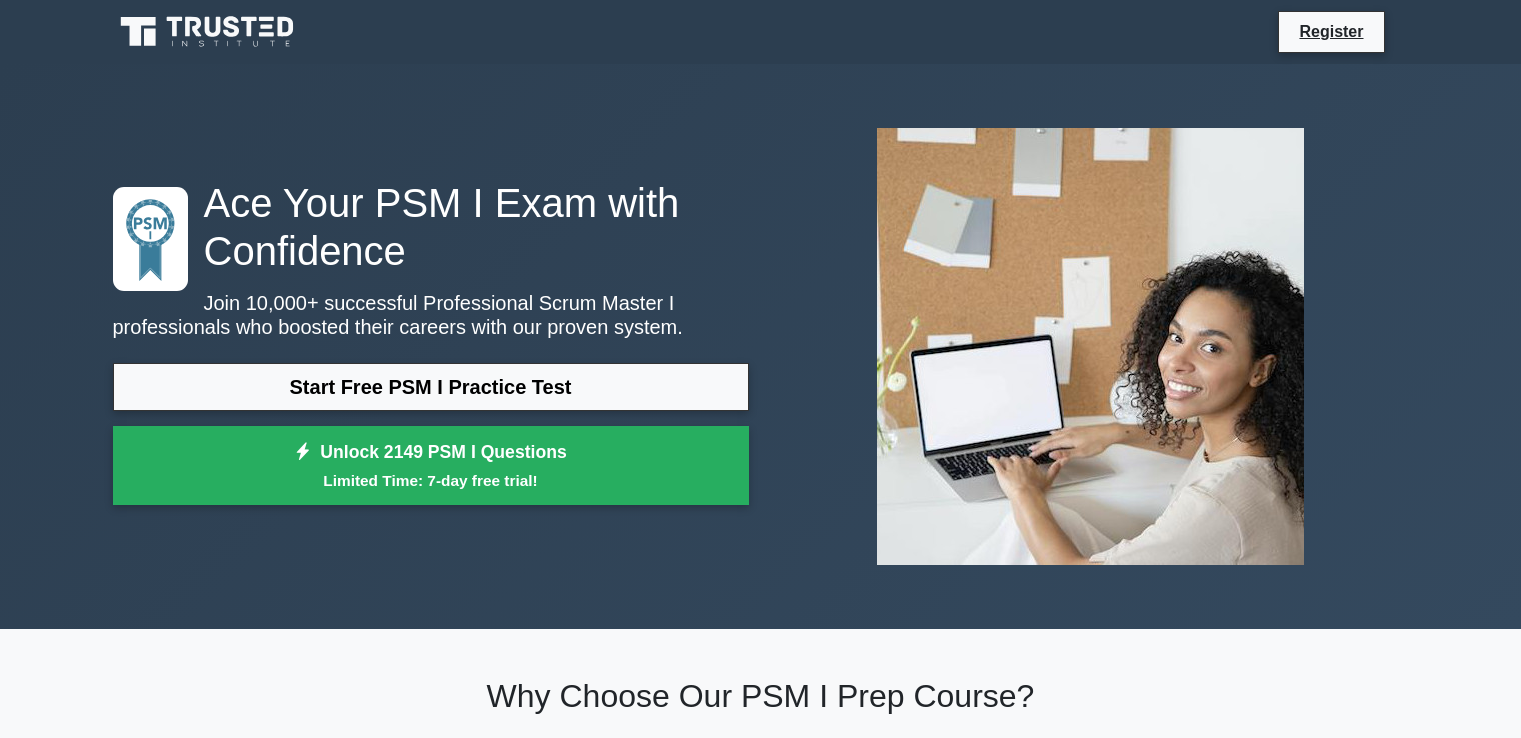 scroll, scrollTop: 0, scrollLeft: 0, axis: both 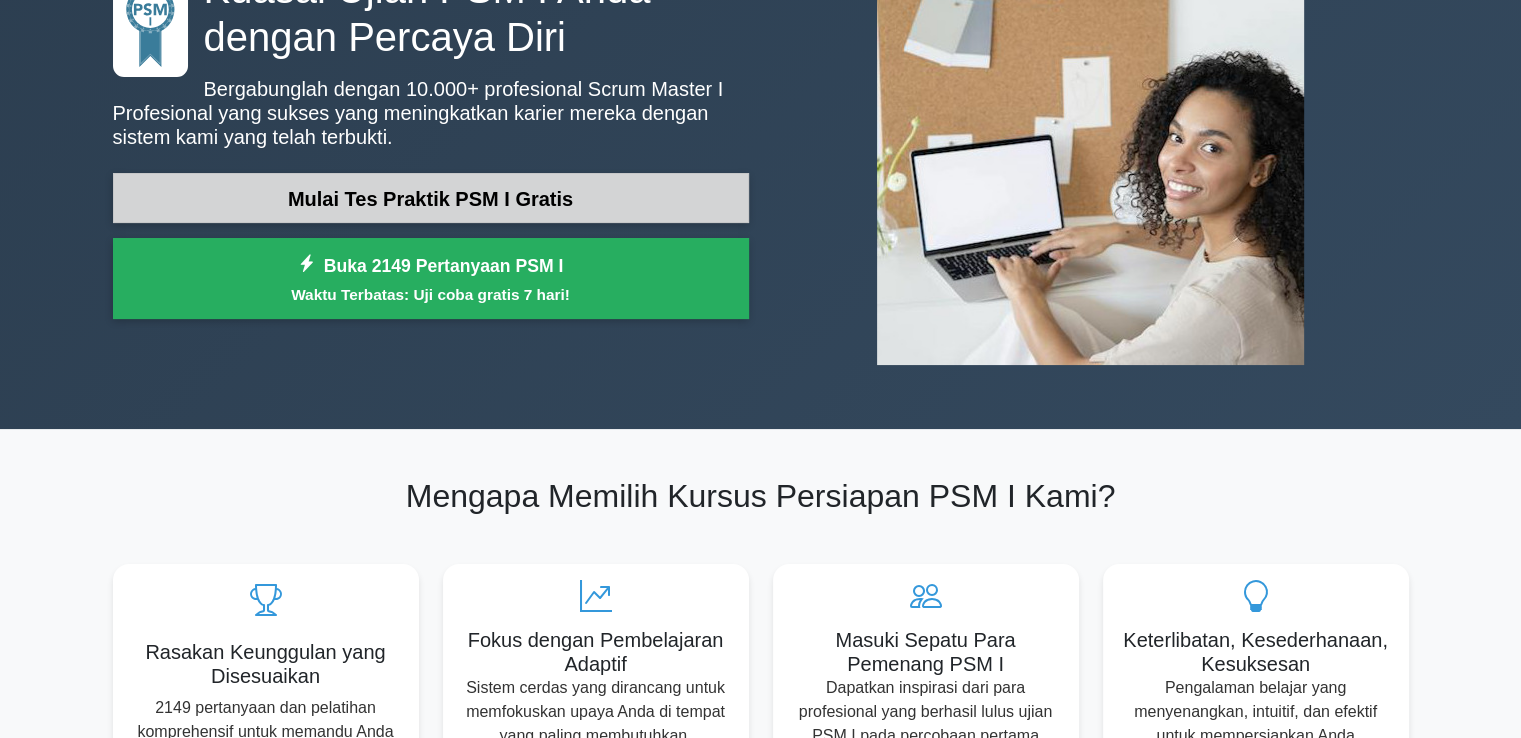 click on "Mulai Tes Praktik PSM I Gratis" at bounding box center (430, 199) 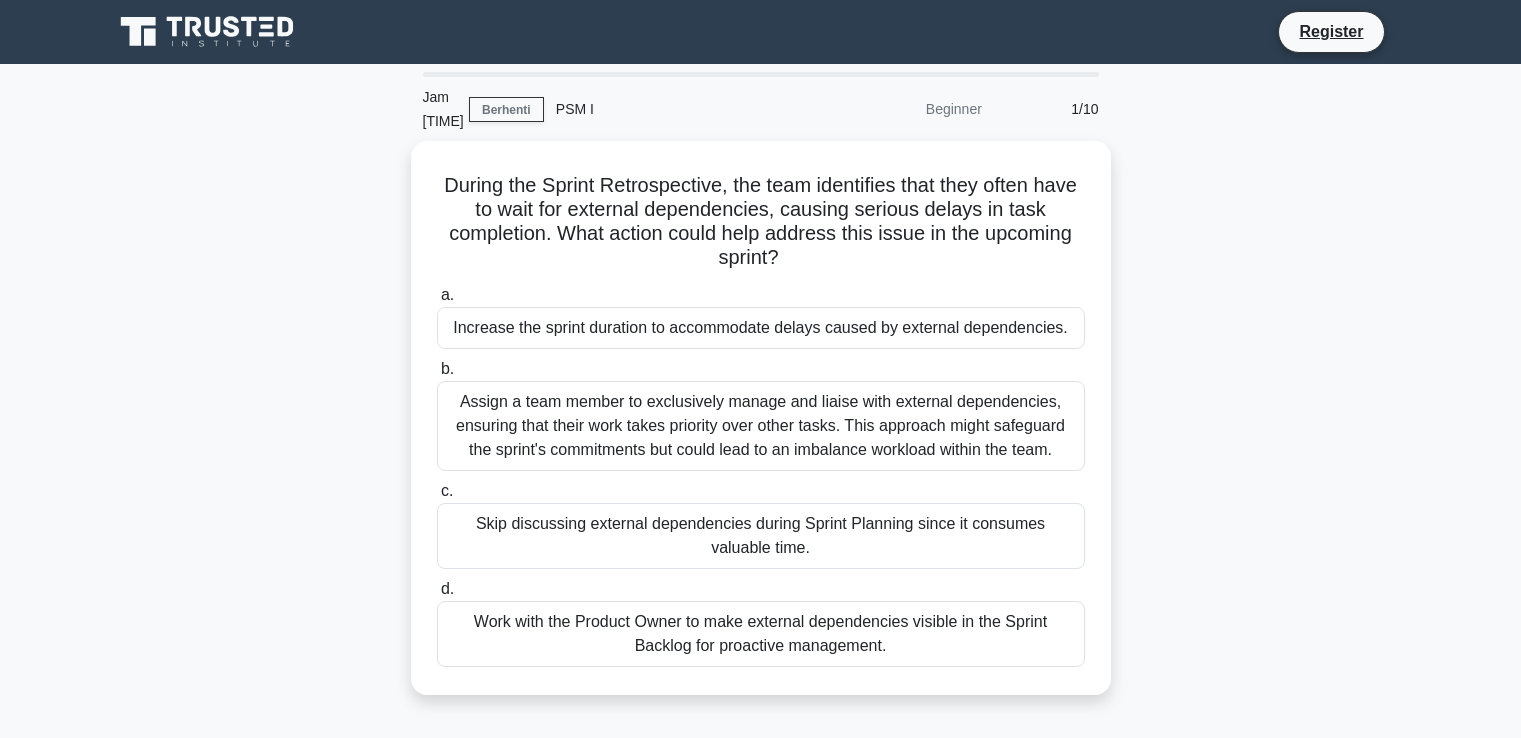 scroll, scrollTop: 0, scrollLeft: 0, axis: both 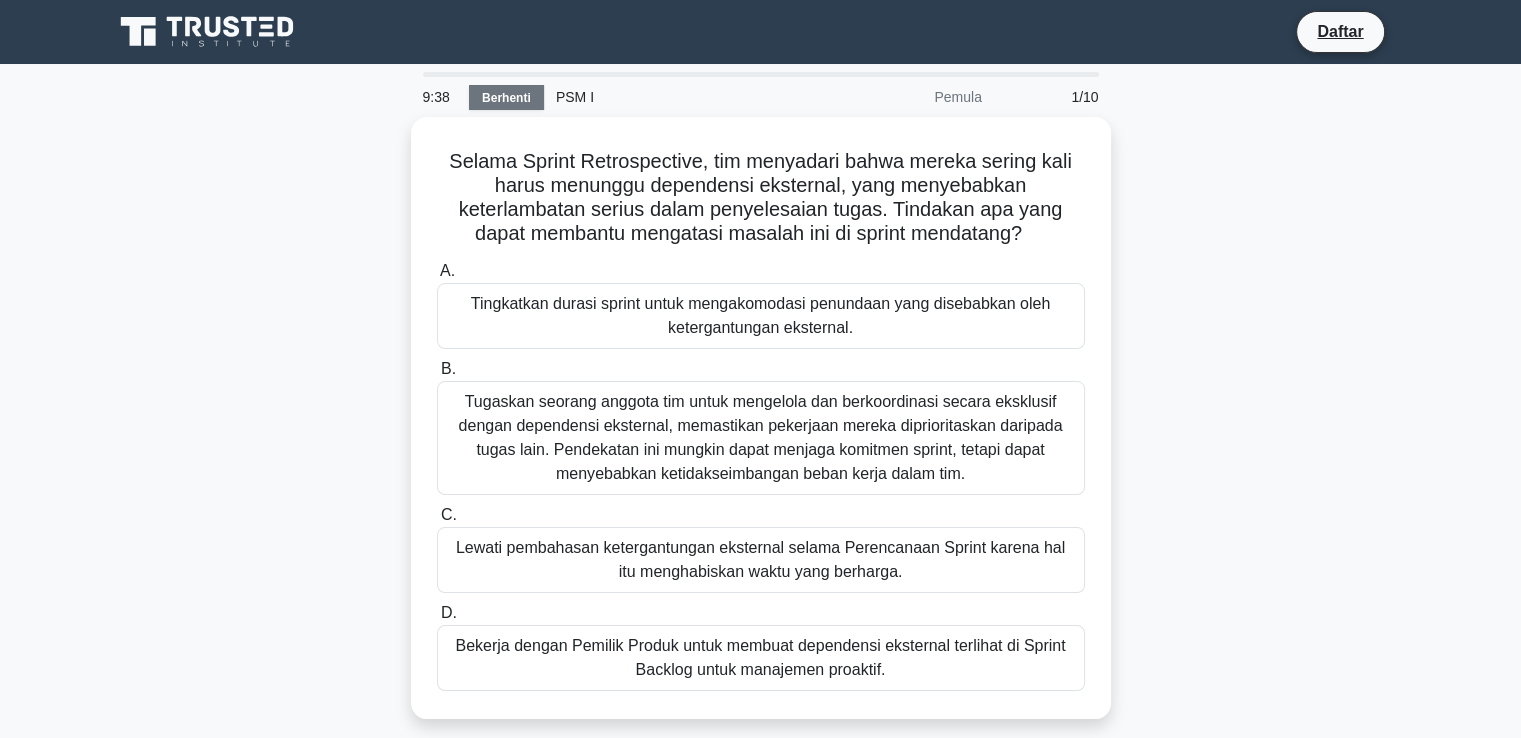 click on "Berhenti" at bounding box center (506, 98) 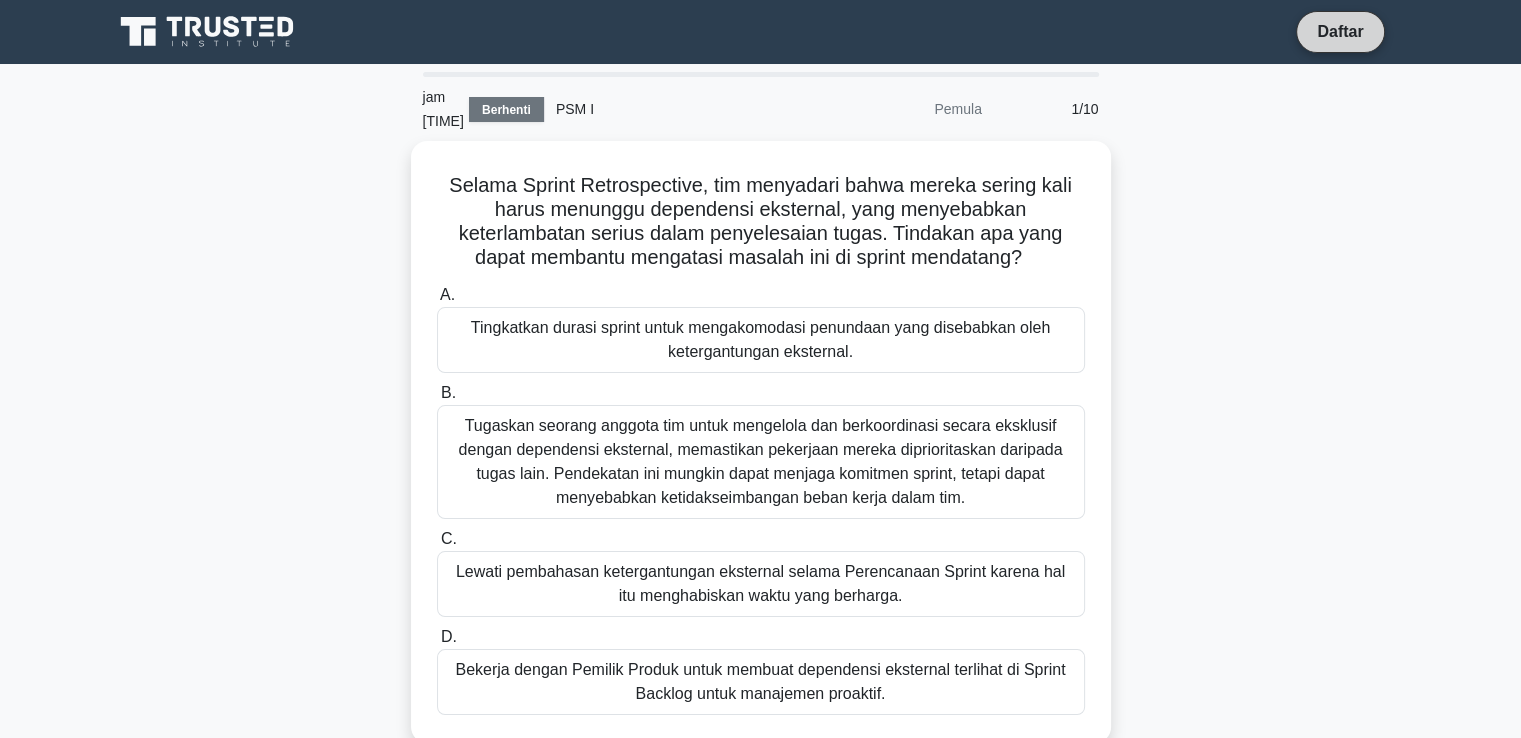 click on "Daftar" at bounding box center [1340, 31] 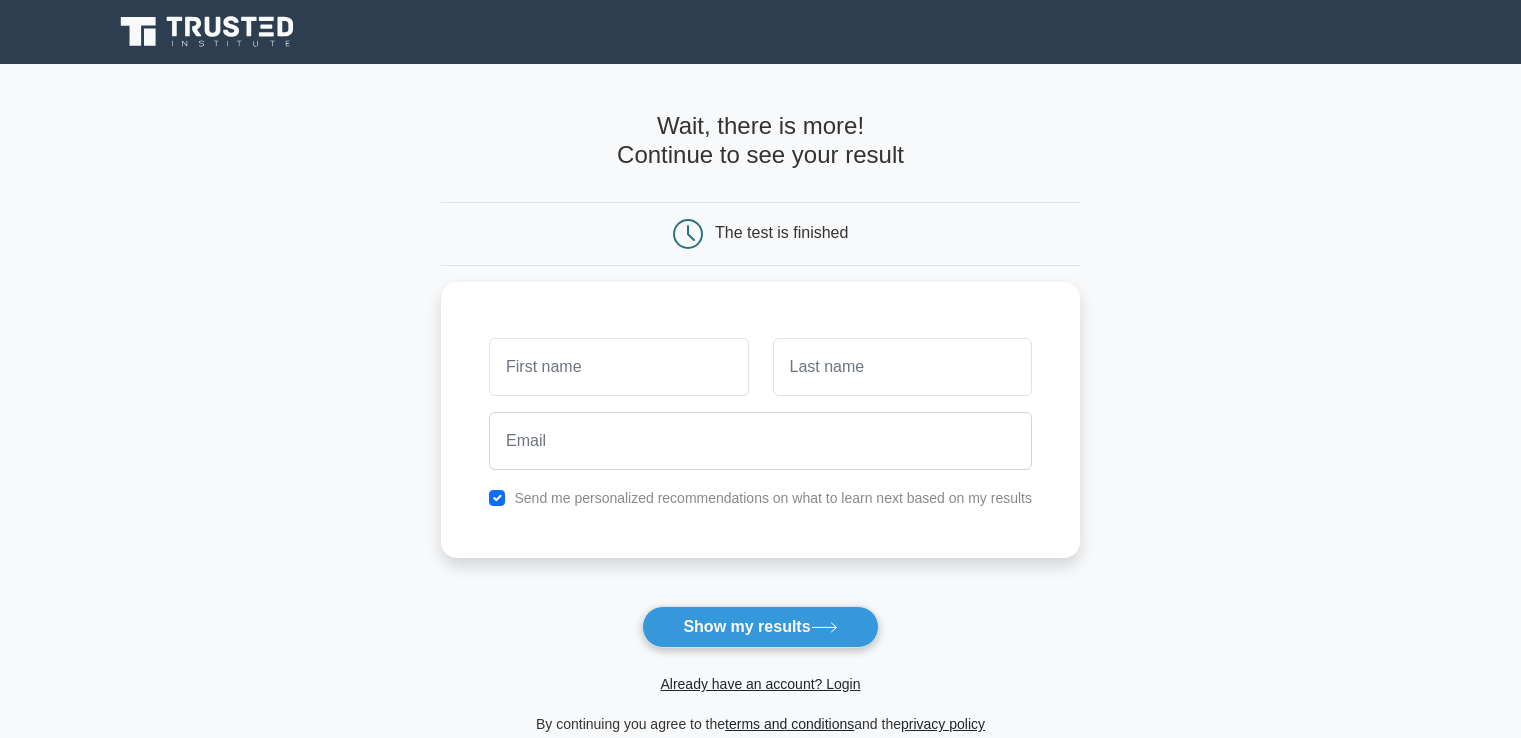 scroll, scrollTop: 0, scrollLeft: 0, axis: both 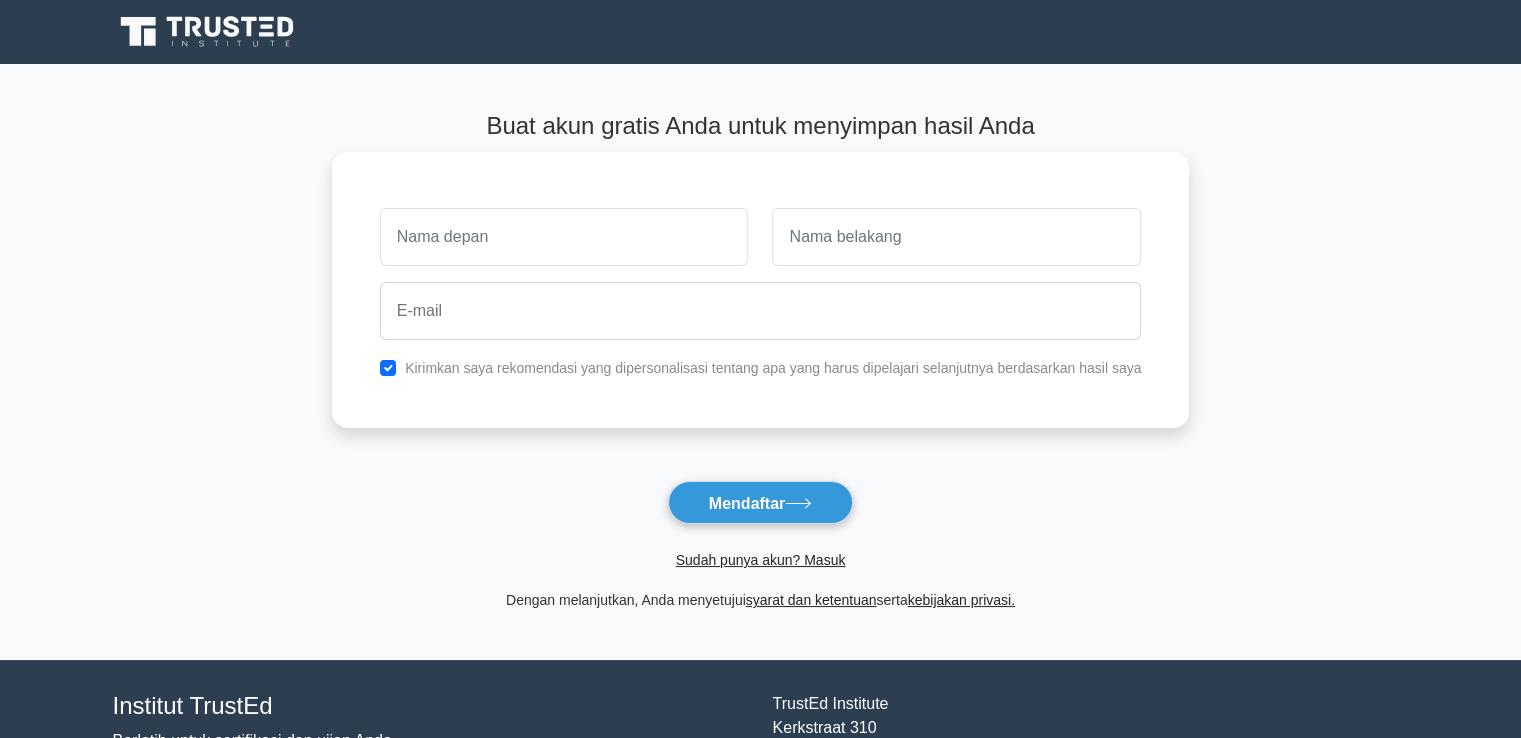 click at bounding box center [564, 237] 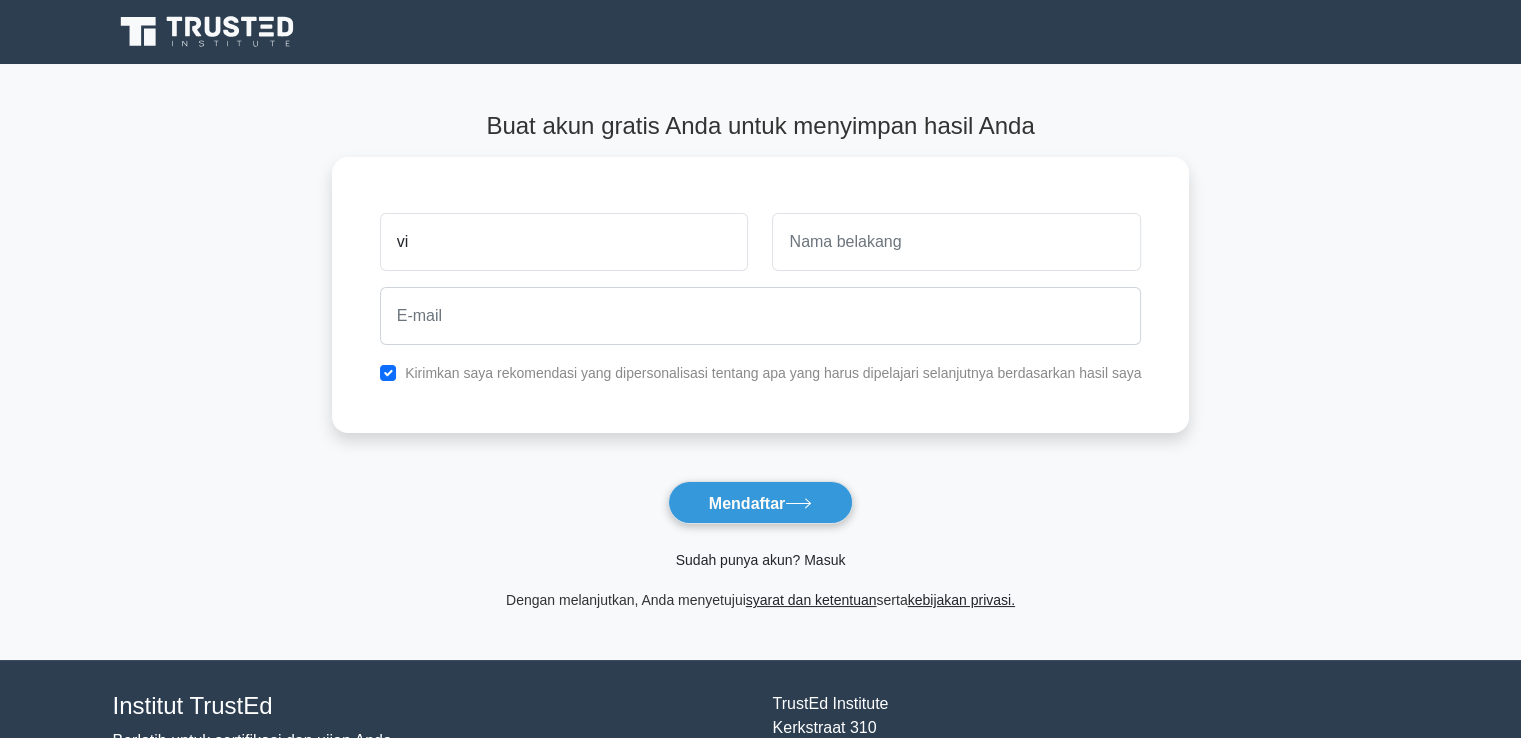 type on "vi" 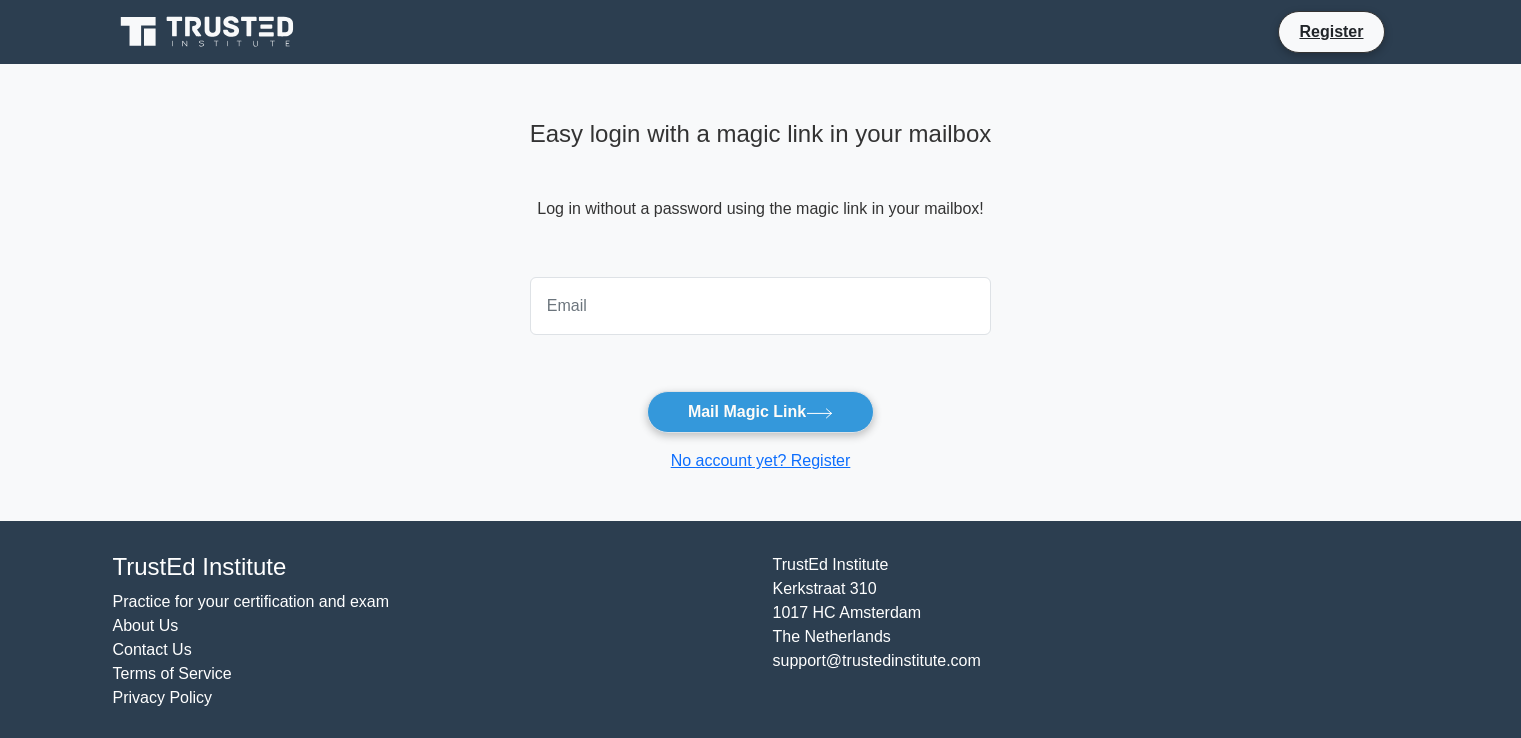 scroll, scrollTop: 0, scrollLeft: 0, axis: both 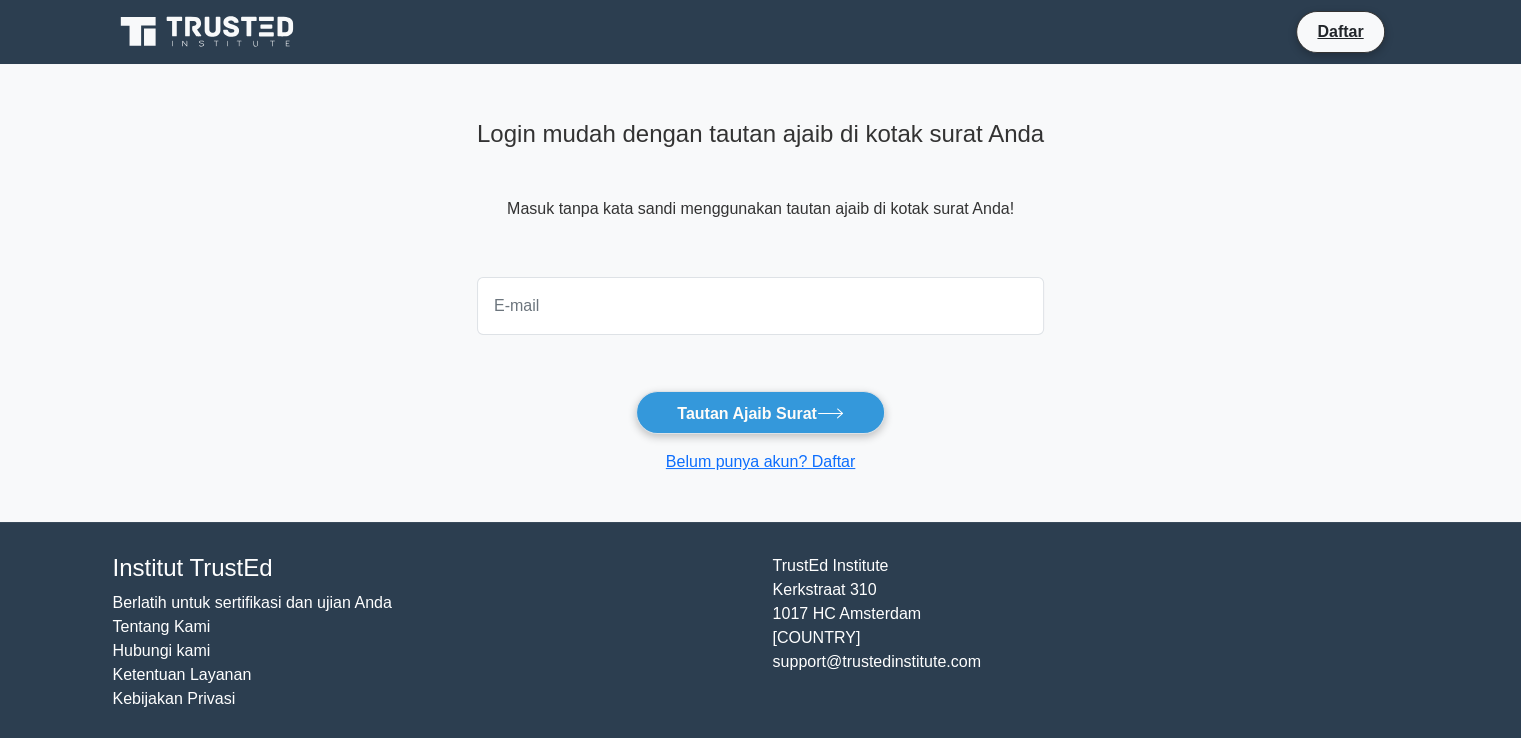 click at bounding box center (760, 306) 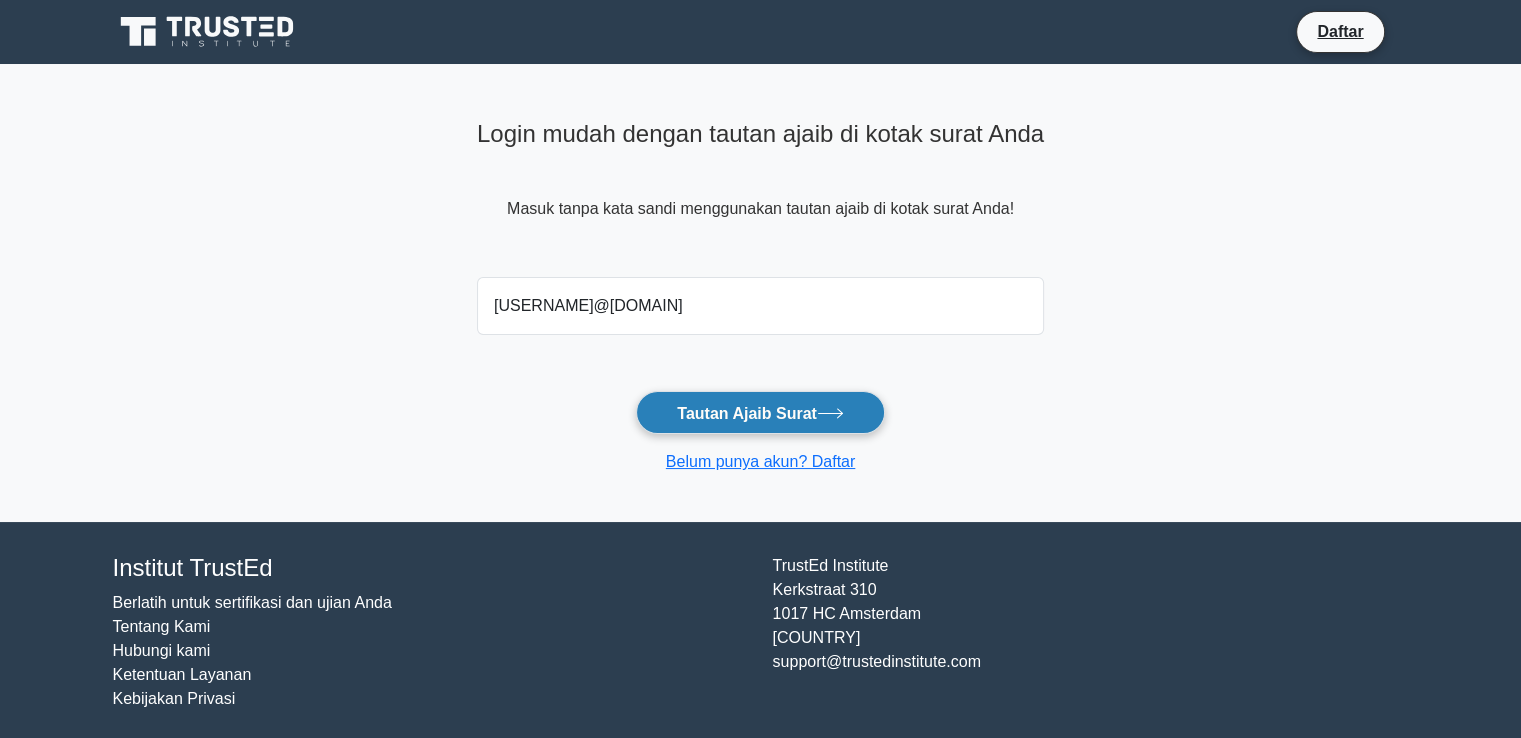 click on "Tautan Ajaib Surat" at bounding box center [747, 412] 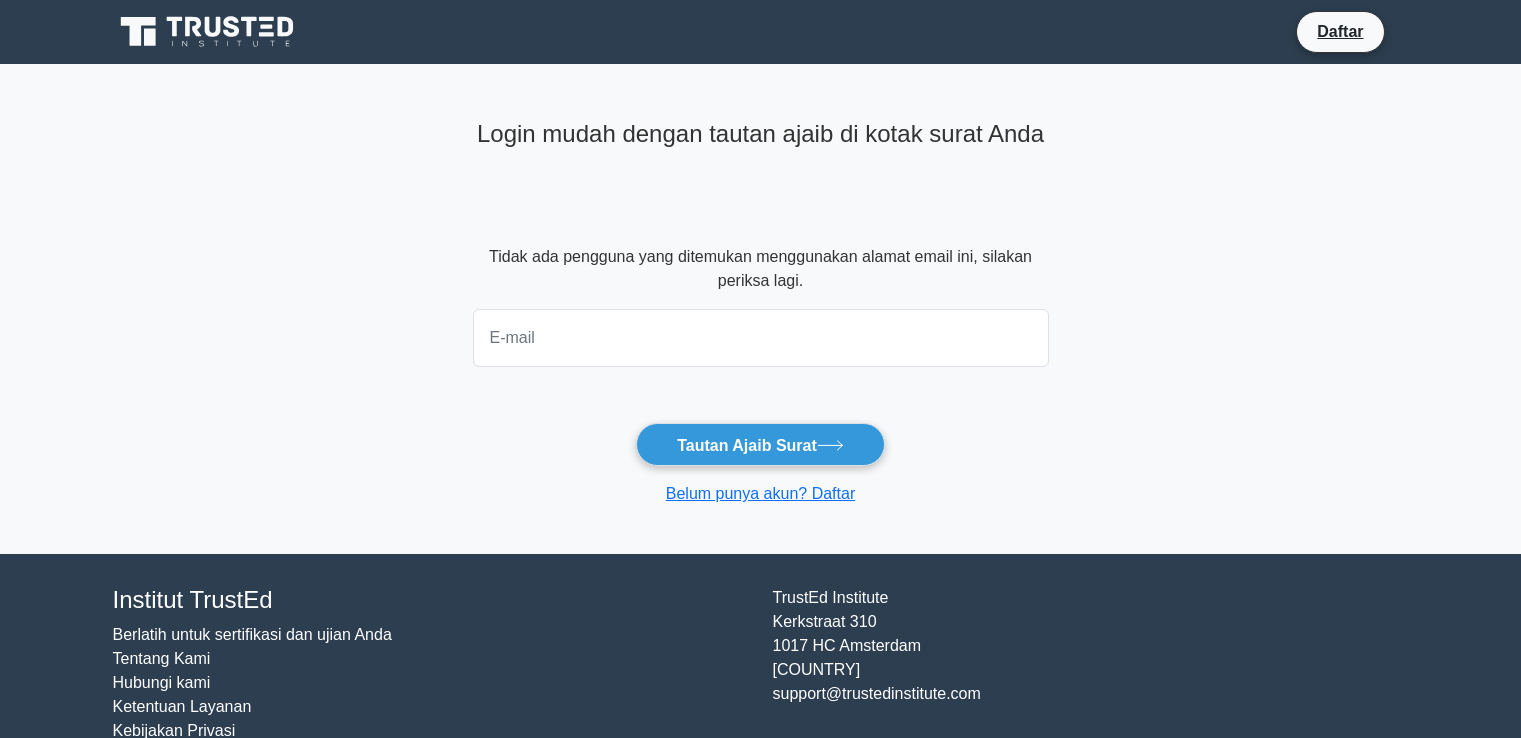 scroll, scrollTop: 0, scrollLeft: 0, axis: both 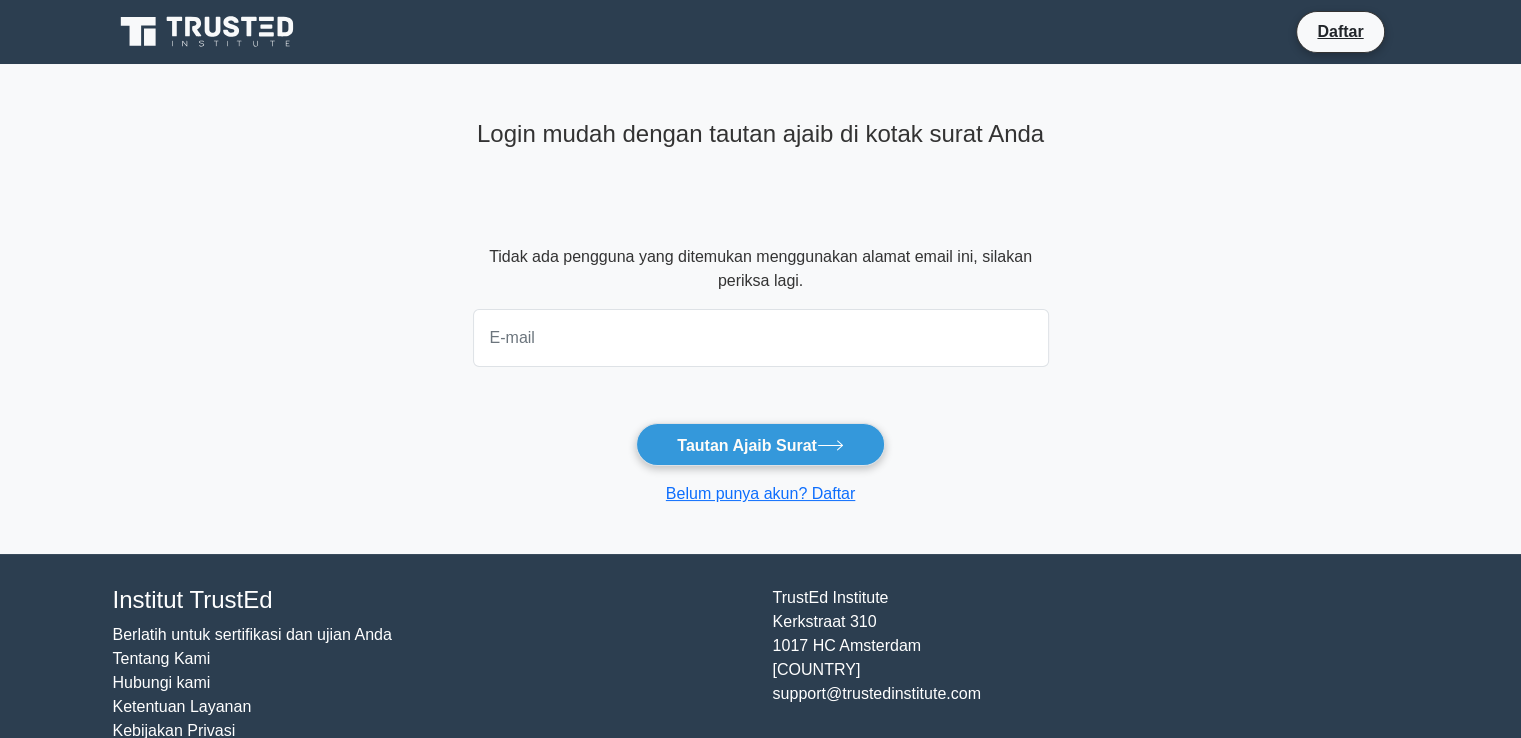 click at bounding box center [761, 338] 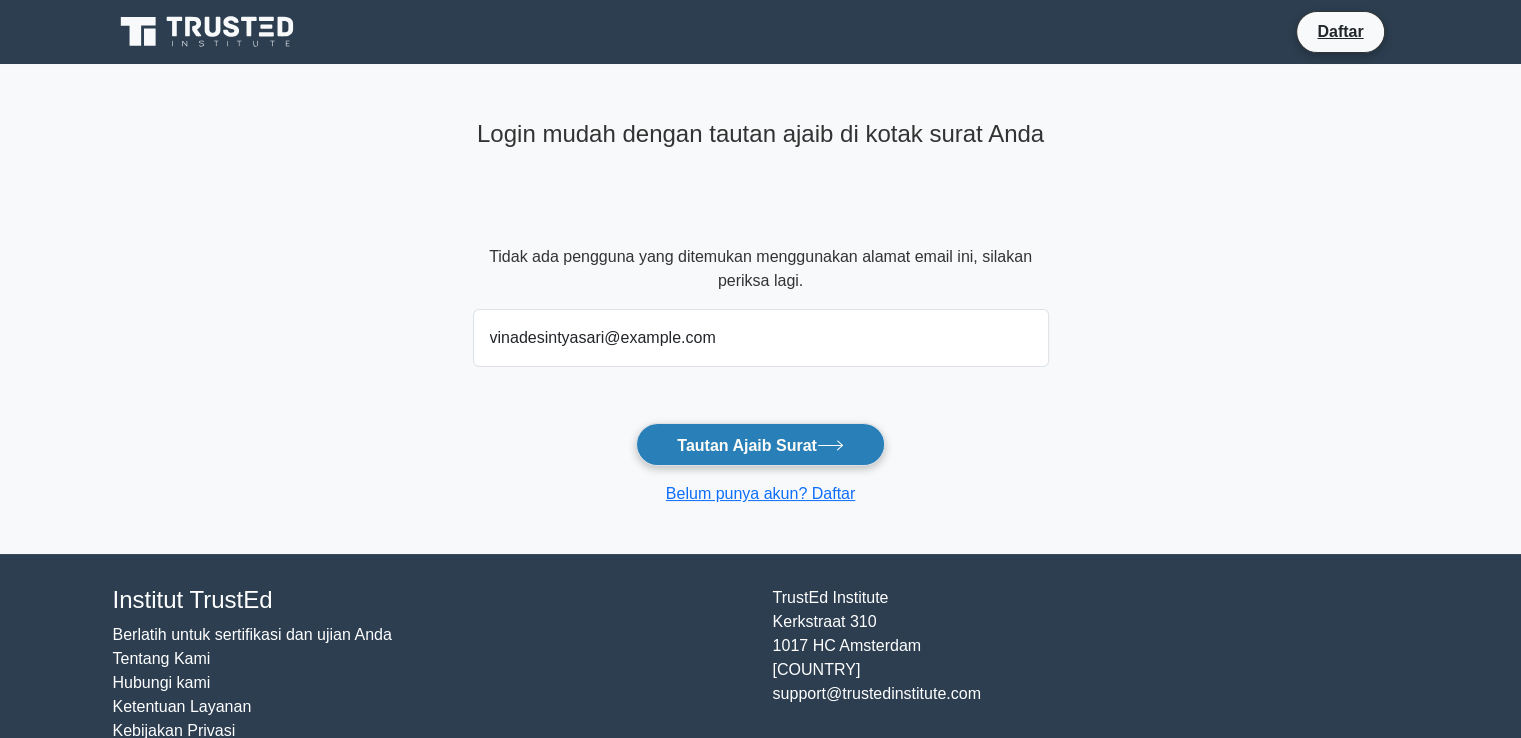 click on "Tautan Ajaib Surat" at bounding box center [747, 444] 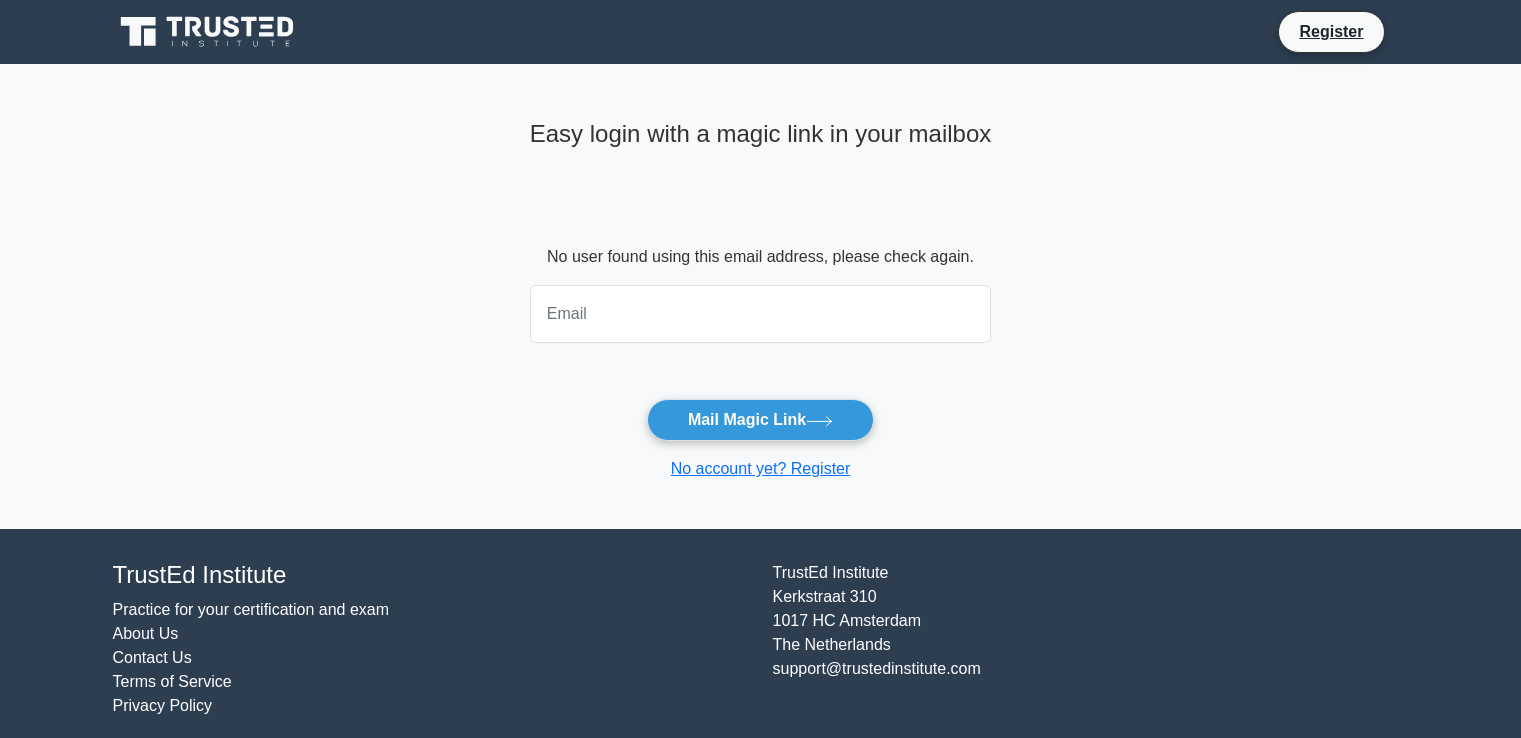 scroll, scrollTop: 0, scrollLeft: 0, axis: both 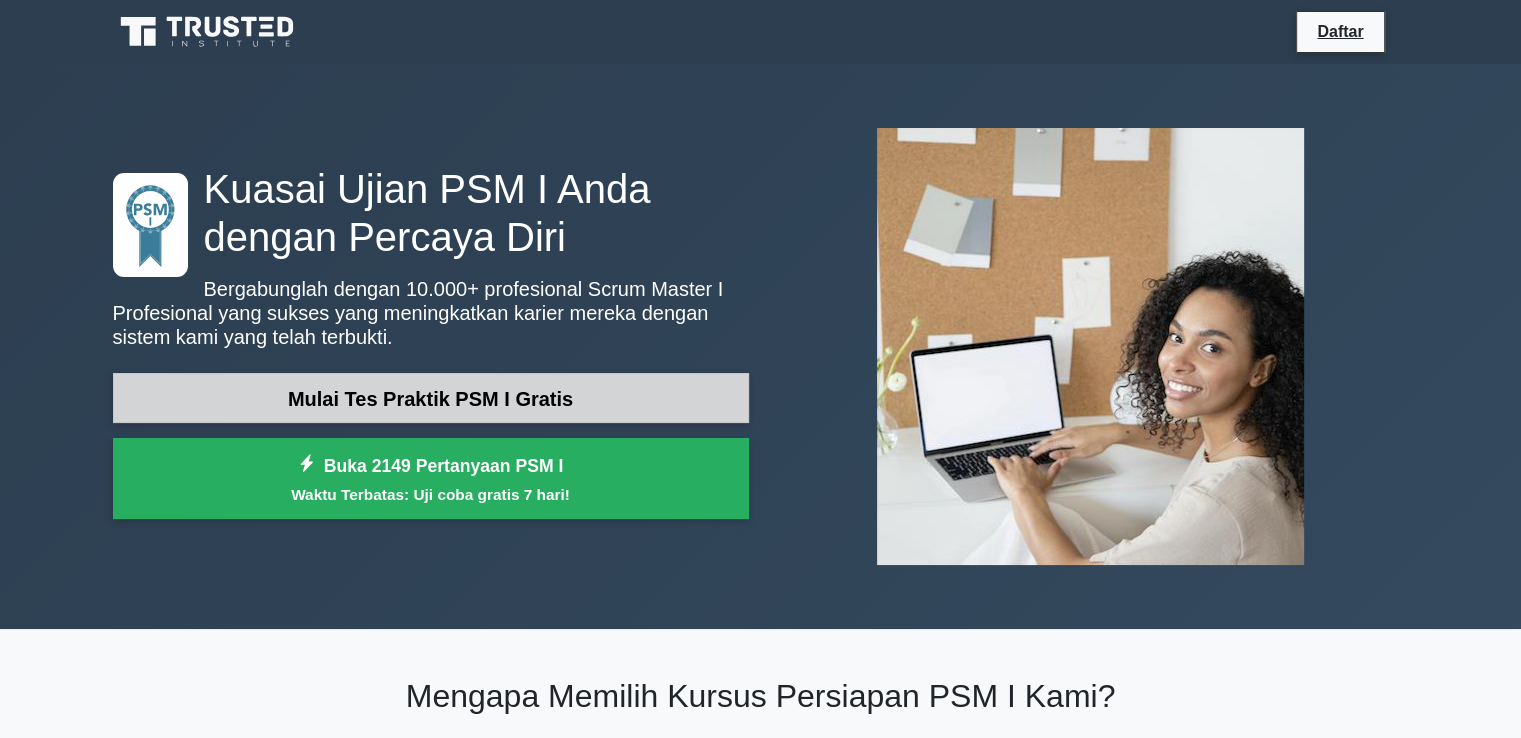 click on "Mulai Tes Praktik PSM I Gratis" at bounding box center [431, 398] 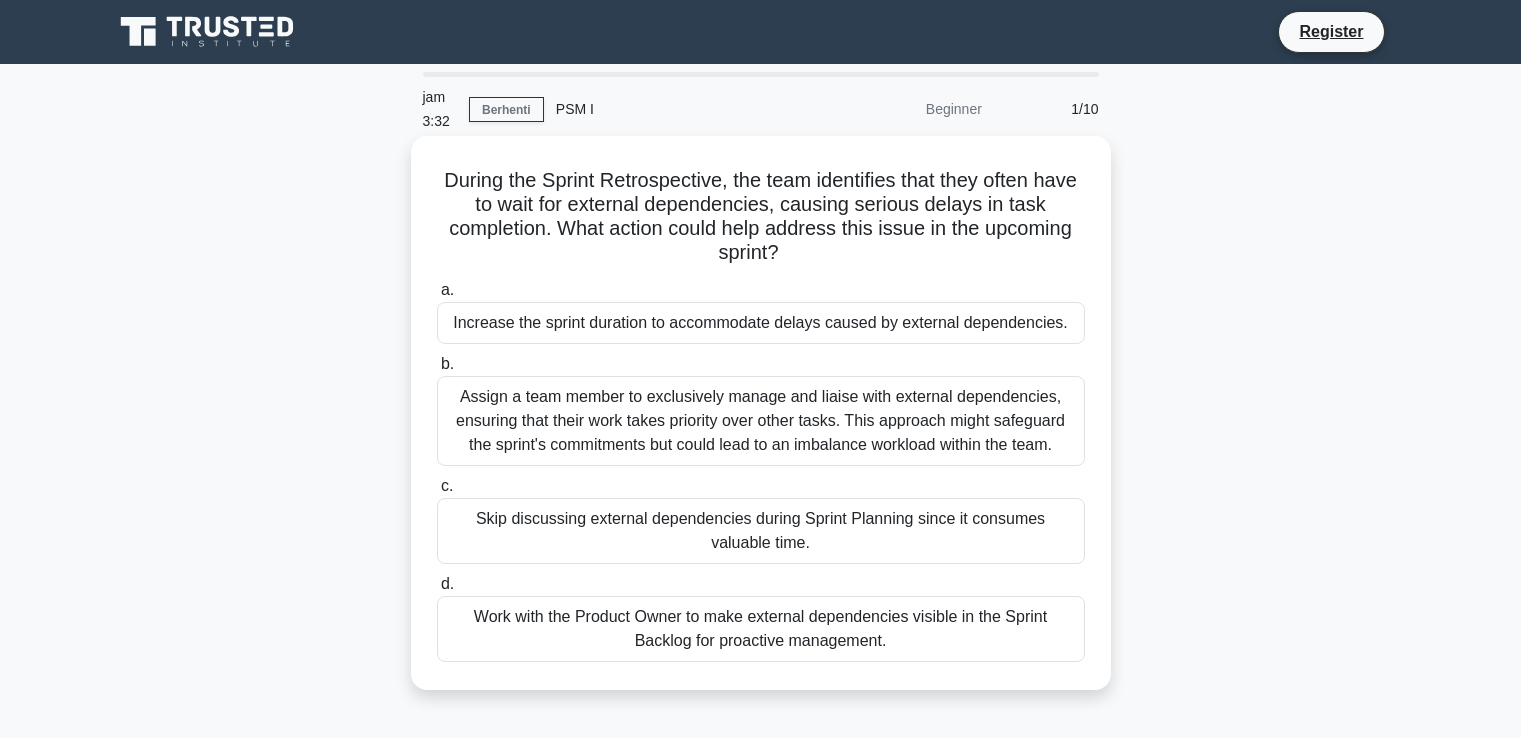 scroll, scrollTop: 0, scrollLeft: 0, axis: both 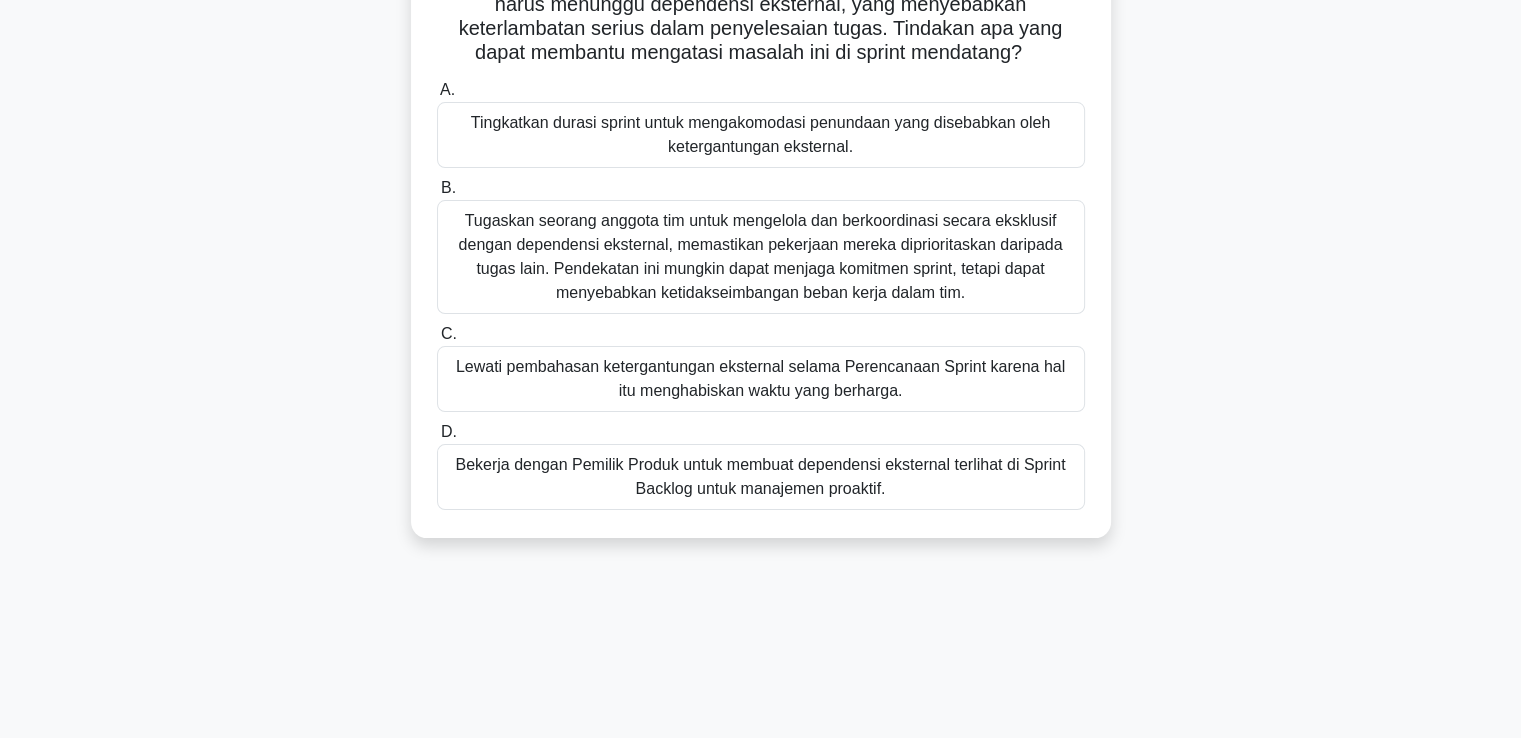 click on "Tugaskan seorang anggota tim untuk mengelola dan berkoordinasi secara eksklusif dengan dependensi eksternal, memastikan pekerjaan mereka diprioritaskan daripada tugas lain. Pendekatan ini mungkin dapat menjaga komitmen sprint, tetapi dapat menyebabkan ketidakseimbangan beban kerja dalam tim." at bounding box center (761, 256) 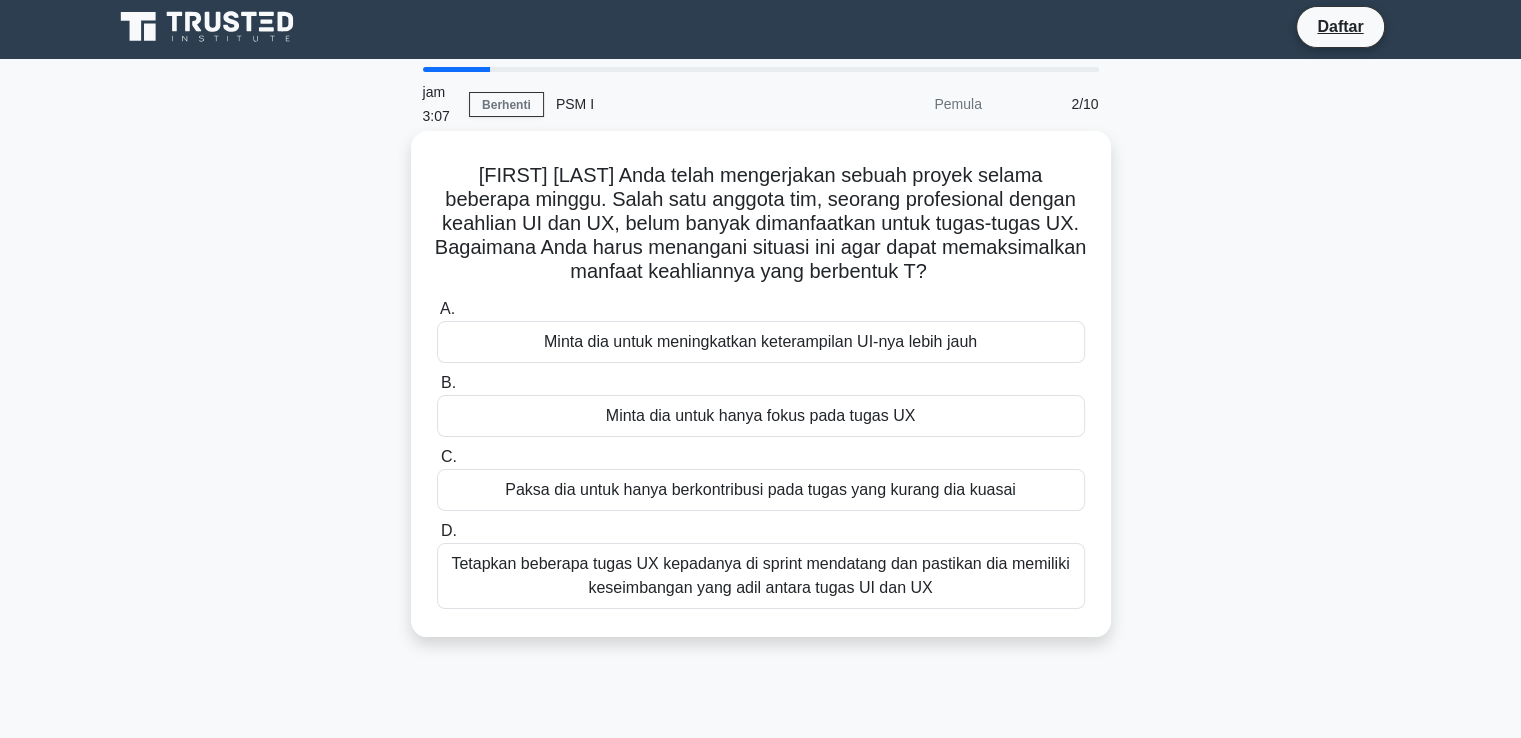 scroll, scrollTop: 0, scrollLeft: 0, axis: both 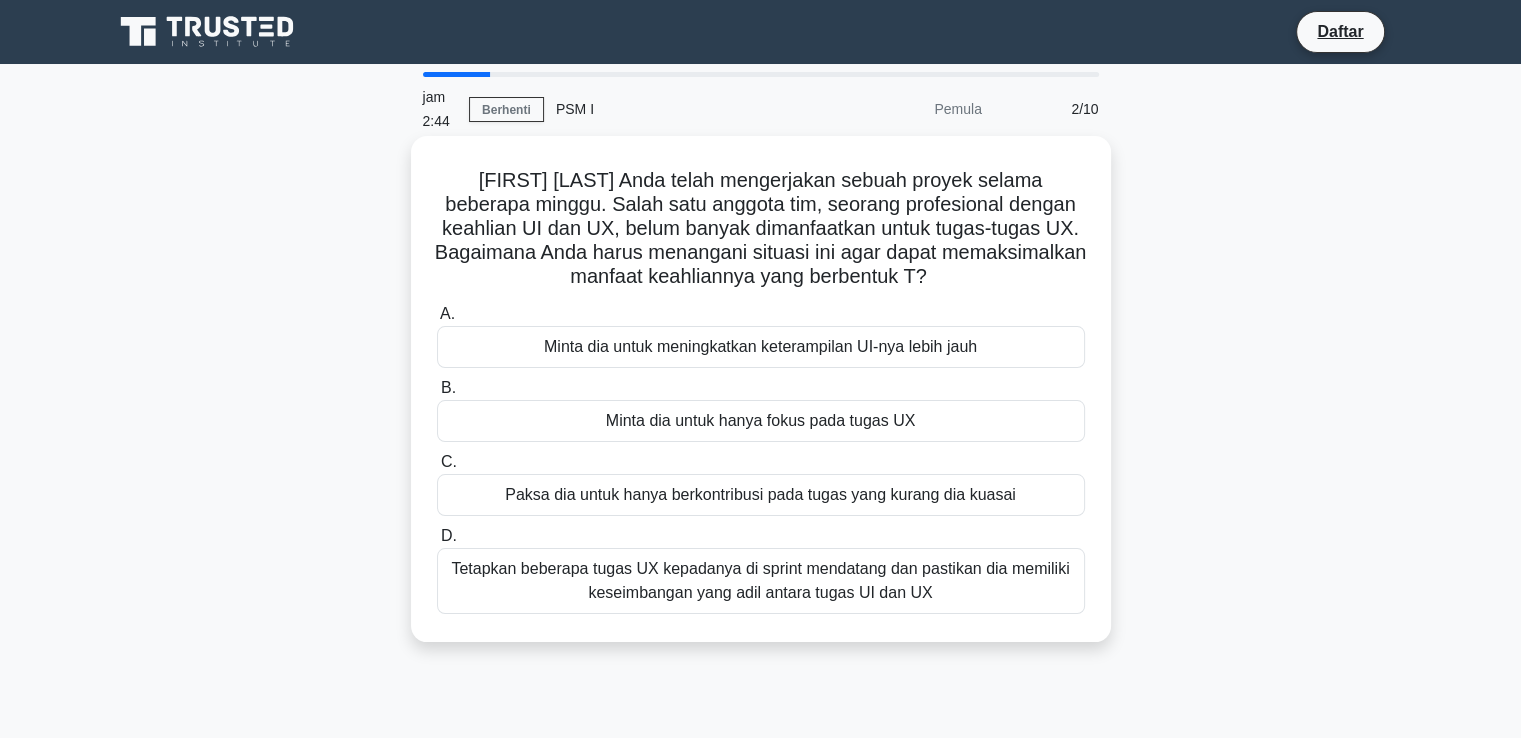 click on "Tetapkan beberapa tugas UX kepadanya di sprint mendatang dan pastikan dia memiliki keseimbangan yang adil antara tugas UI dan UX" at bounding box center [760, 580] 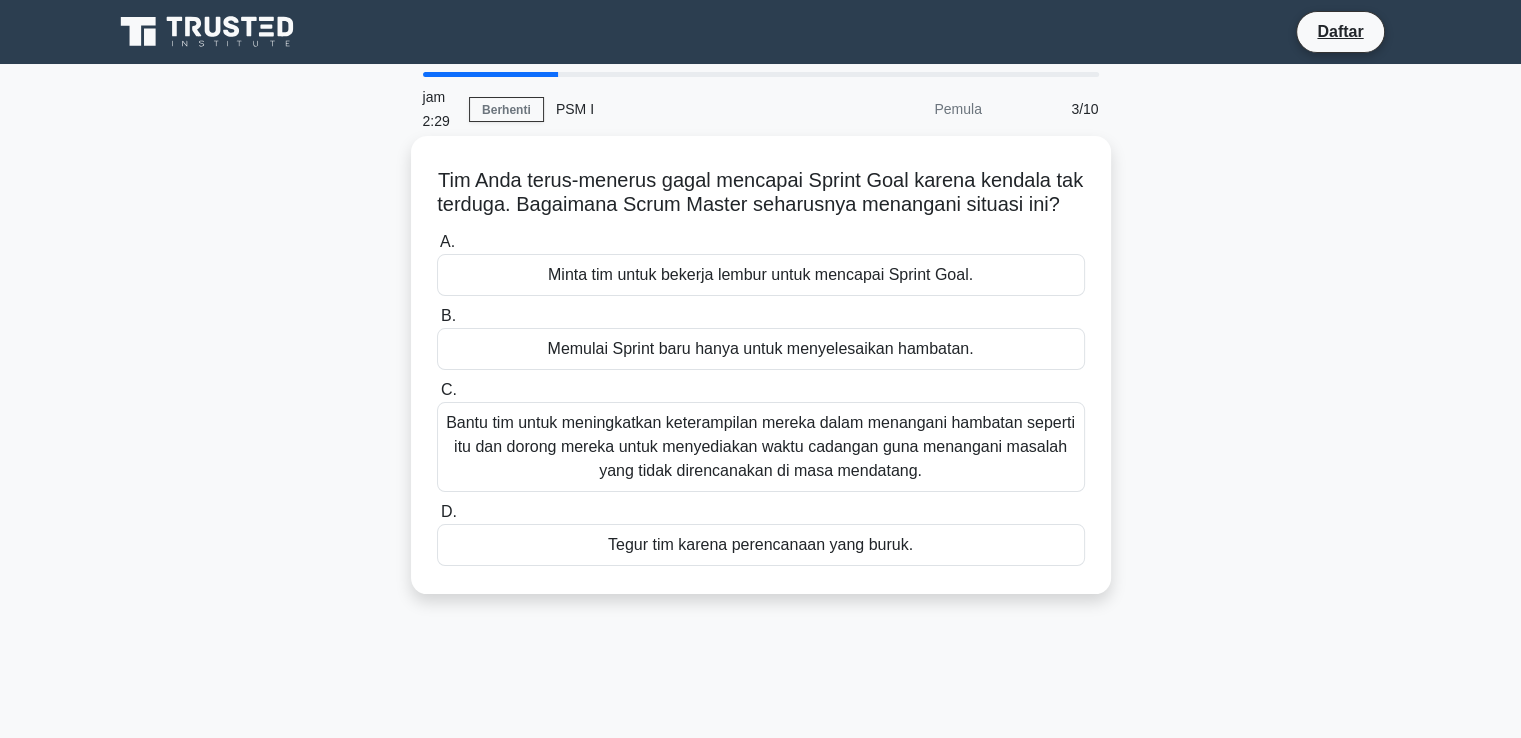 click on "Bantu tim untuk meningkatkan keterampilan mereka dalam menangani hambatan seperti itu dan dorong mereka untuk menyediakan waktu cadangan guna menangani masalah yang tidak direncanakan di masa mendatang." at bounding box center [760, 446] 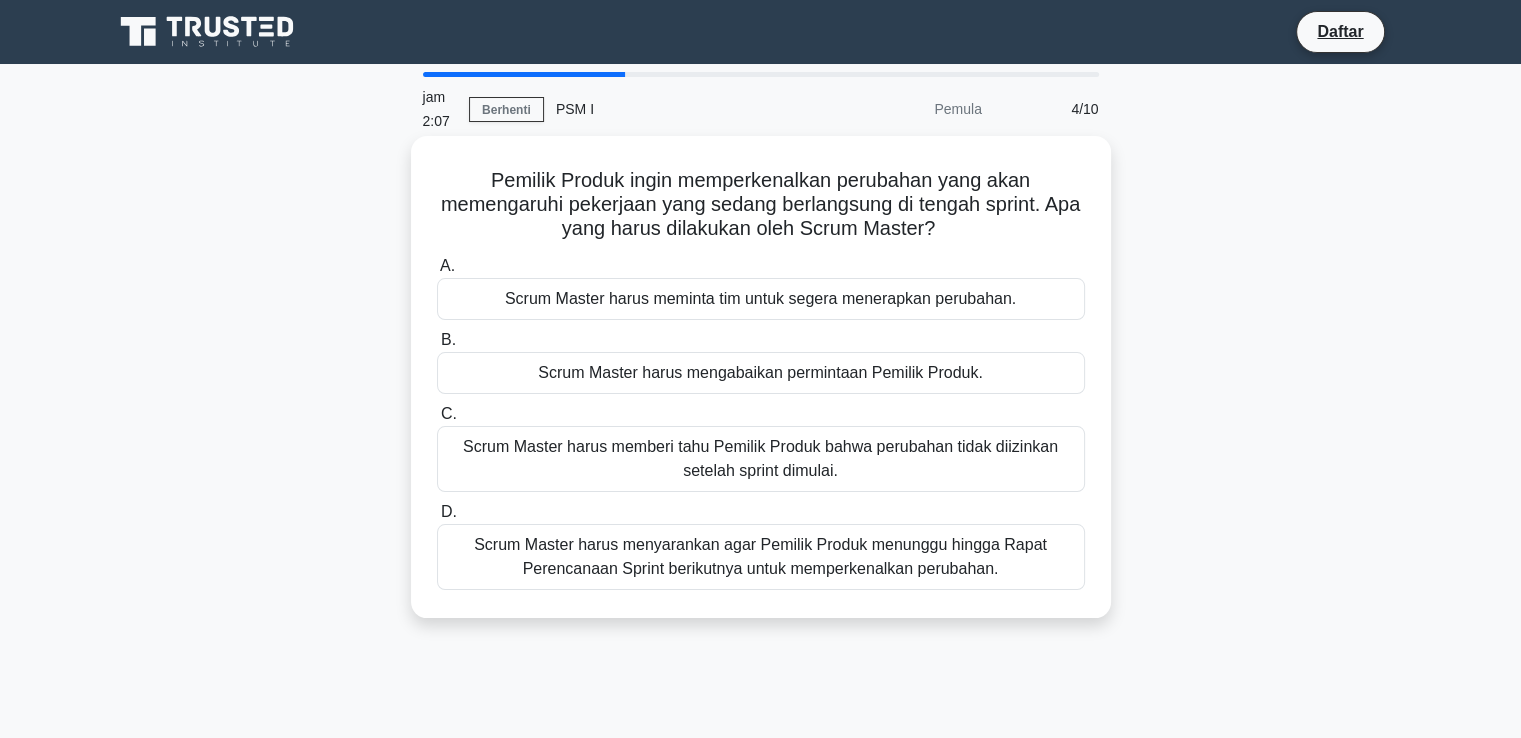 click on "A.
Scrum Master harus meminta tim untuk segera menerapkan perubahan.
B.
Scrum Master harus mengabaikan permintaan Pemilik Produk.
C." at bounding box center (761, 422) 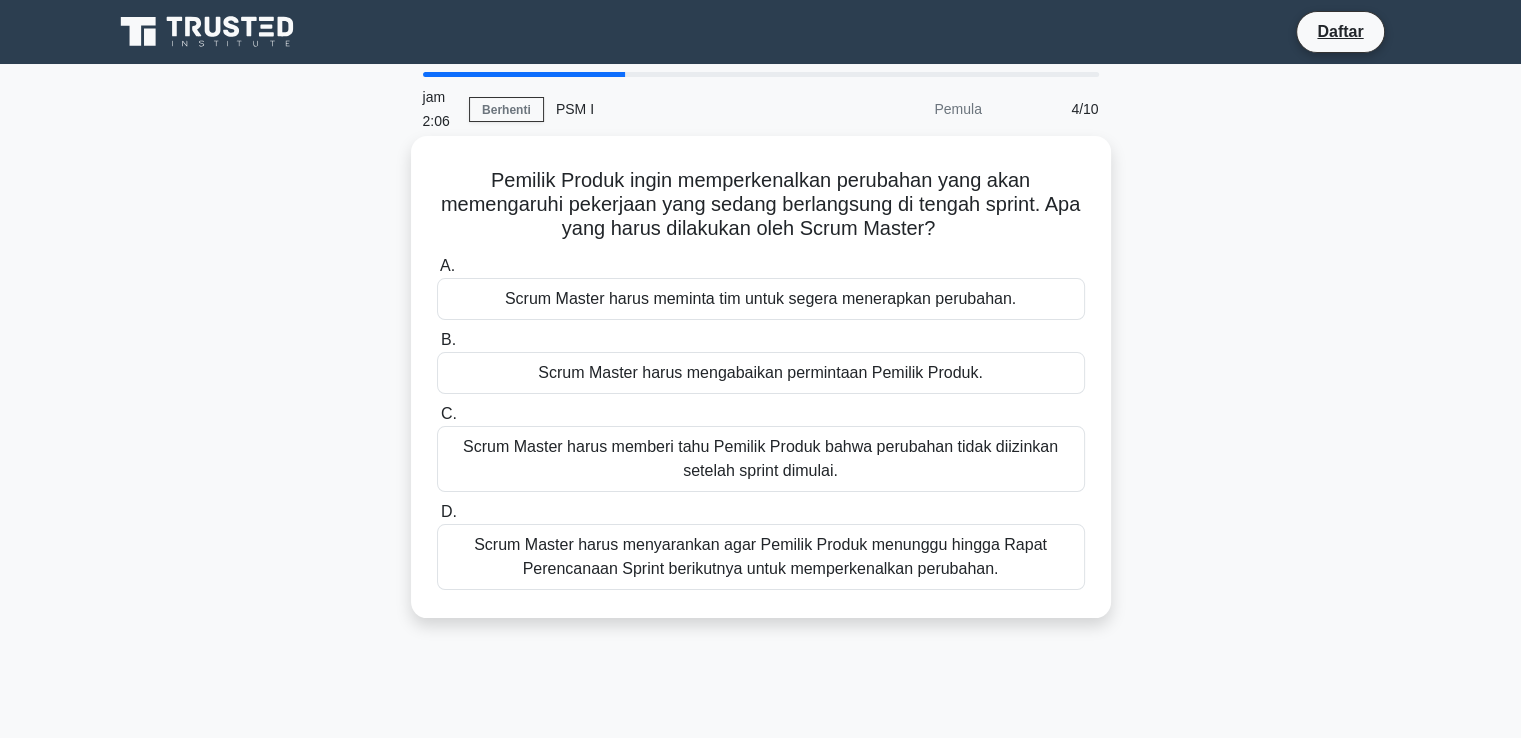 click on "Scrum Master harus memberi tahu Pemilik Produk bahwa perubahan tidak diizinkan setelah sprint dimulai." at bounding box center [760, 458] 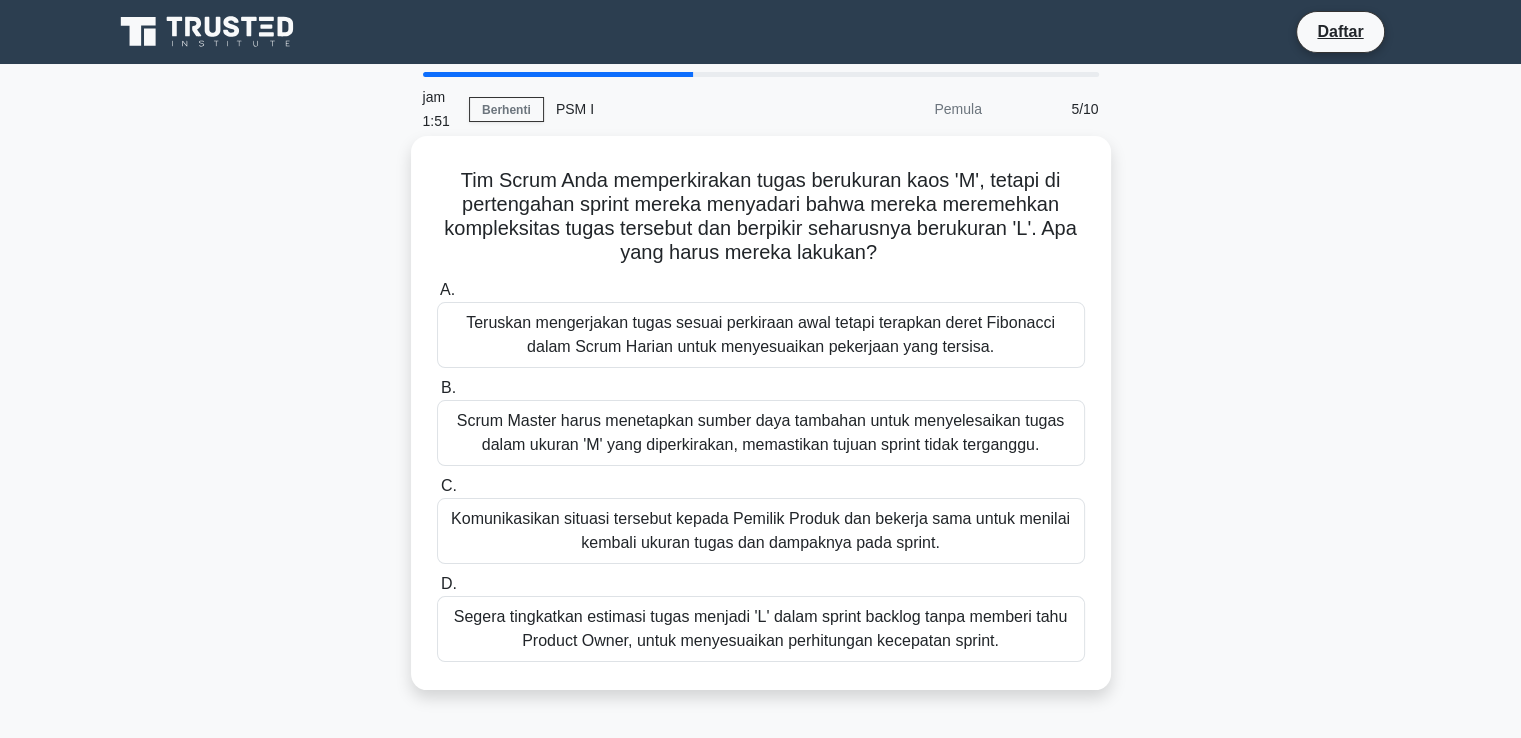 click on "Scrum Master harus menetapkan sumber daya tambahan untuk menyelesaikan tugas dalam ukuran 'M' yang diperkirakan, memastikan tujuan sprint tidak terganggu." at bounding box center (760, 432) 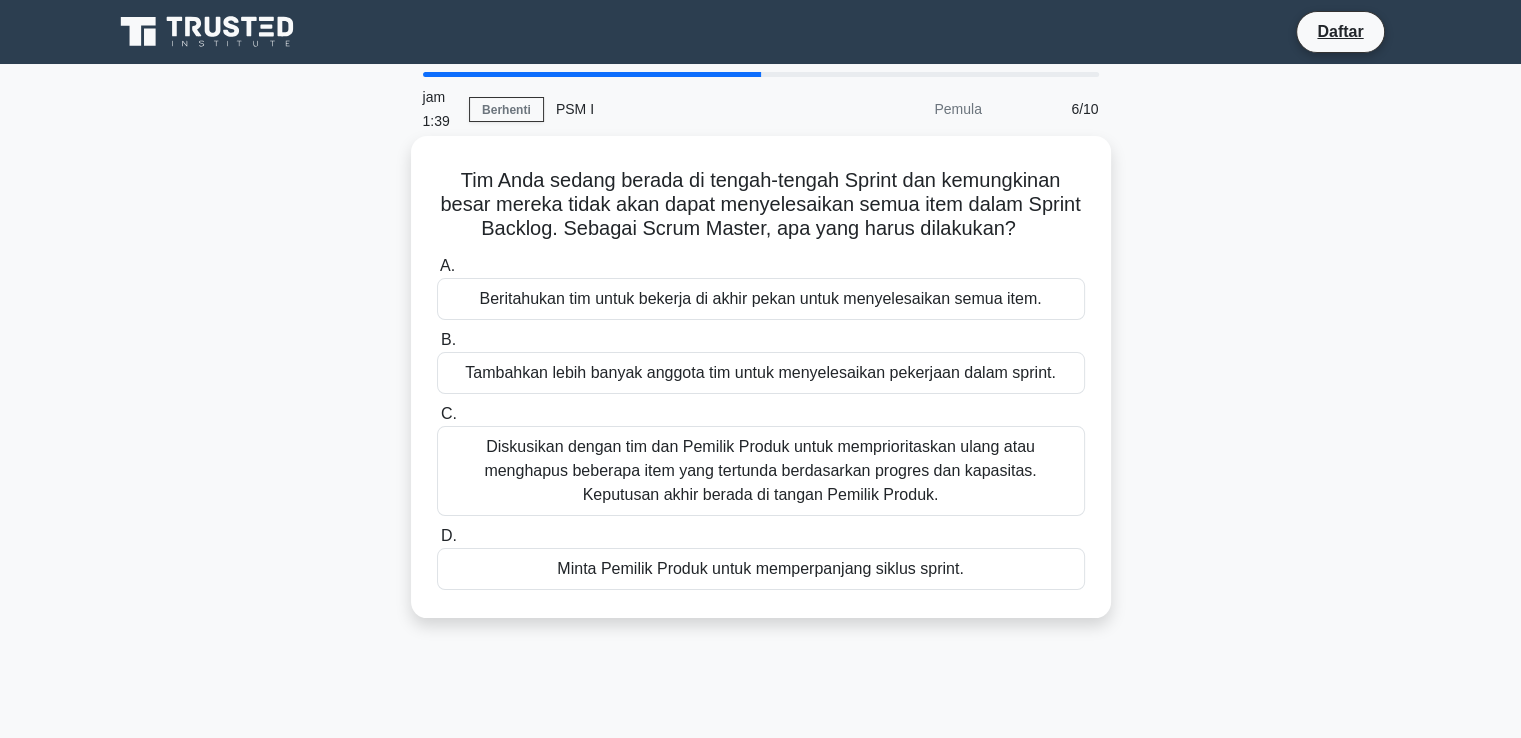 click on "Tambahkan lebih banyak anggota tim untuk menyelesaikan pekerjaan dalam sprint." at bounding box center (760, 372) 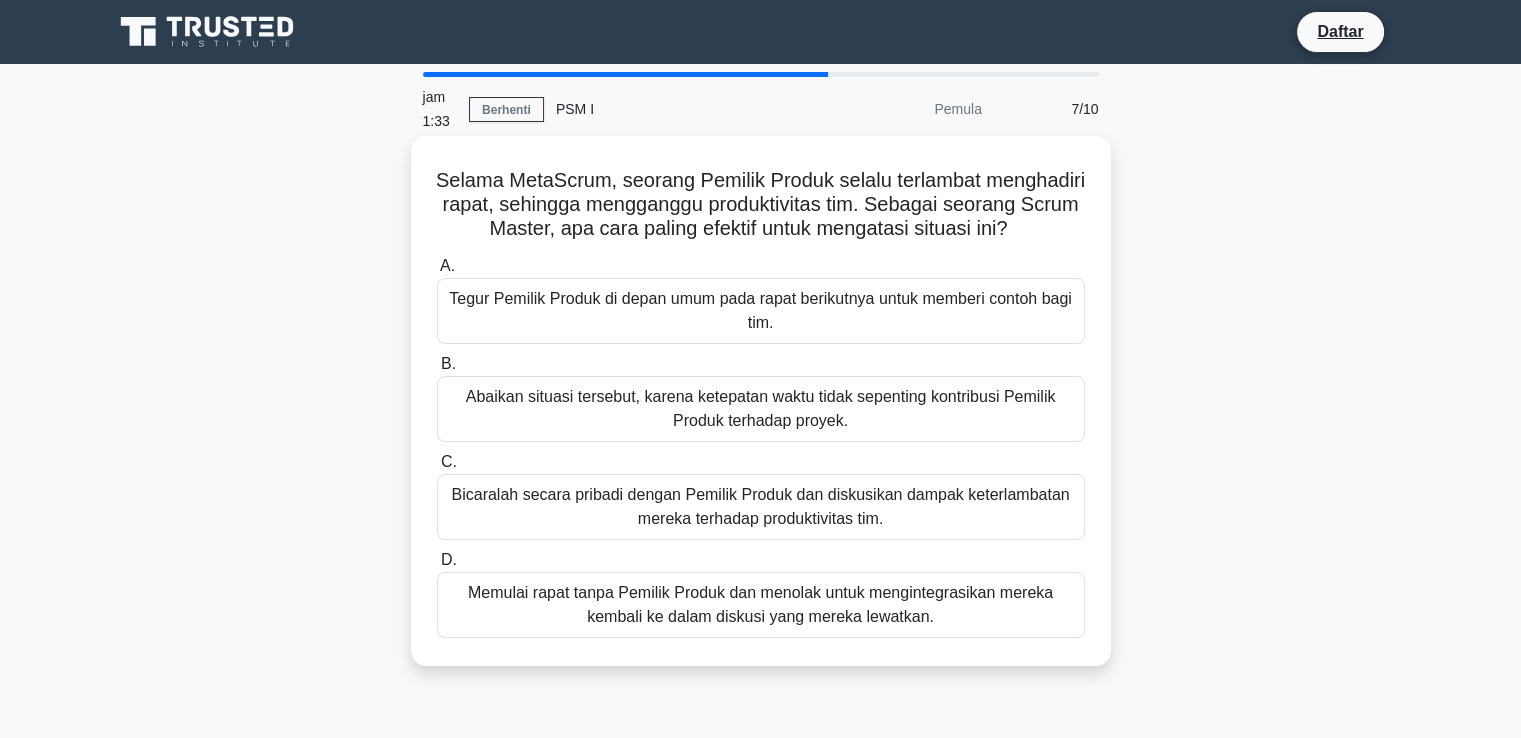 click on "Abaikan situasi tersebut, karena ketepatan waktu tidak sepenting kontribusi Pemilik Produk terhadap proyek." at bounding box center (761, 408) 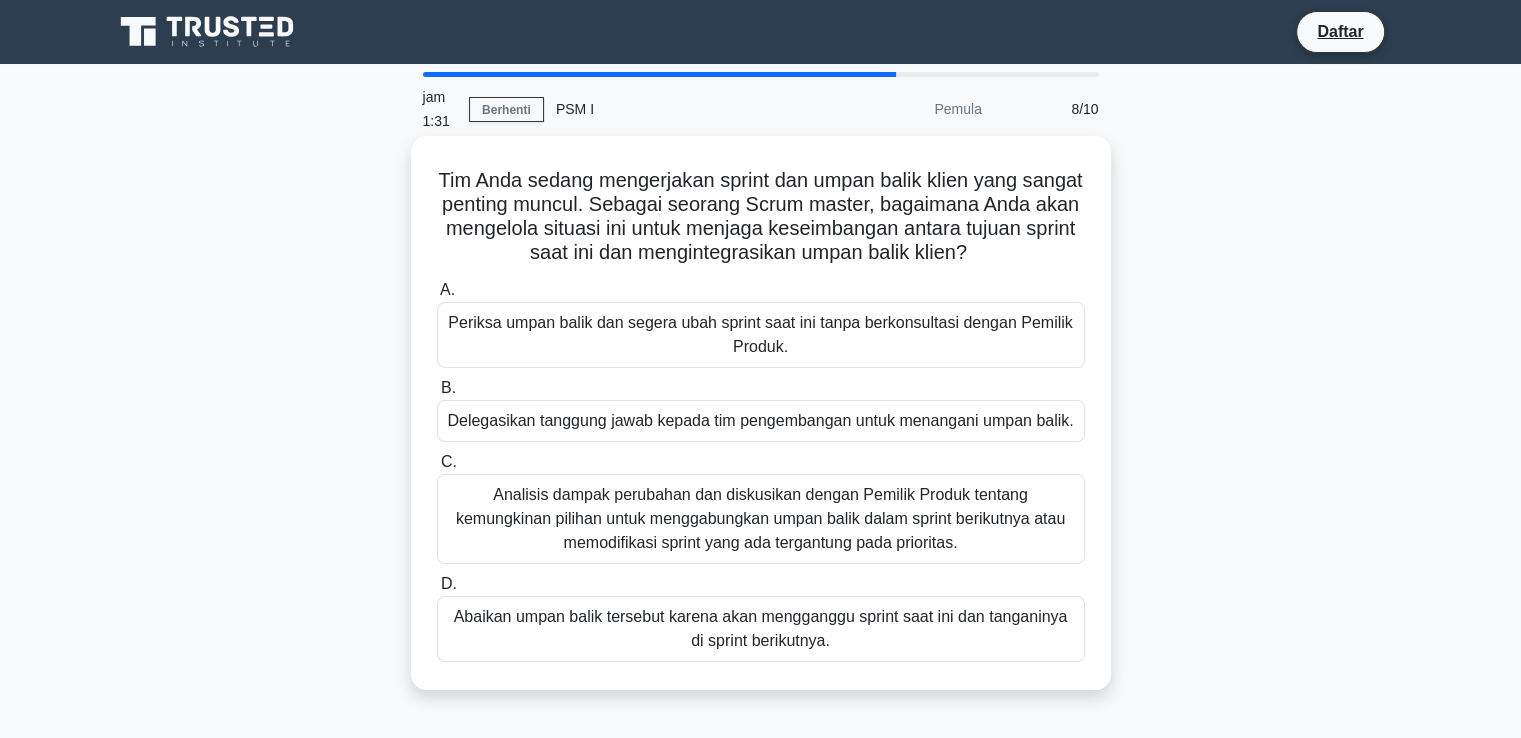 click on "Periksa umpan balik dan segera ubah sprint saat ini tanpa berkonsultasi dengan Pemilik Produk." at bounding box center (760, 334) 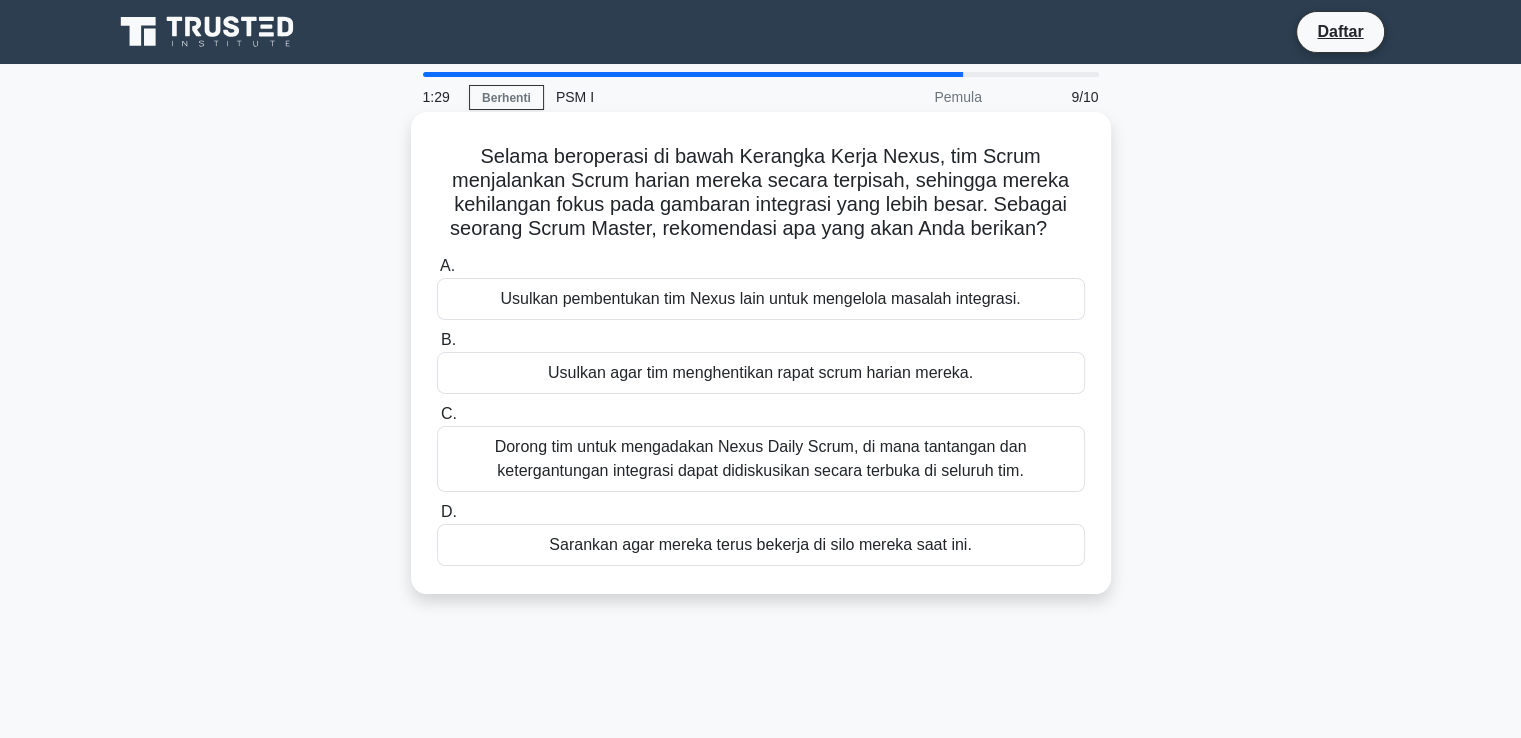 click on "Dorong tim untuk mengadakan Nexus Daily Scrum, di mana tantangan dan ketergantungan integrasi dapat didiskusikan secara terbuka di seluruh tim." at bounding box center [761, 458] 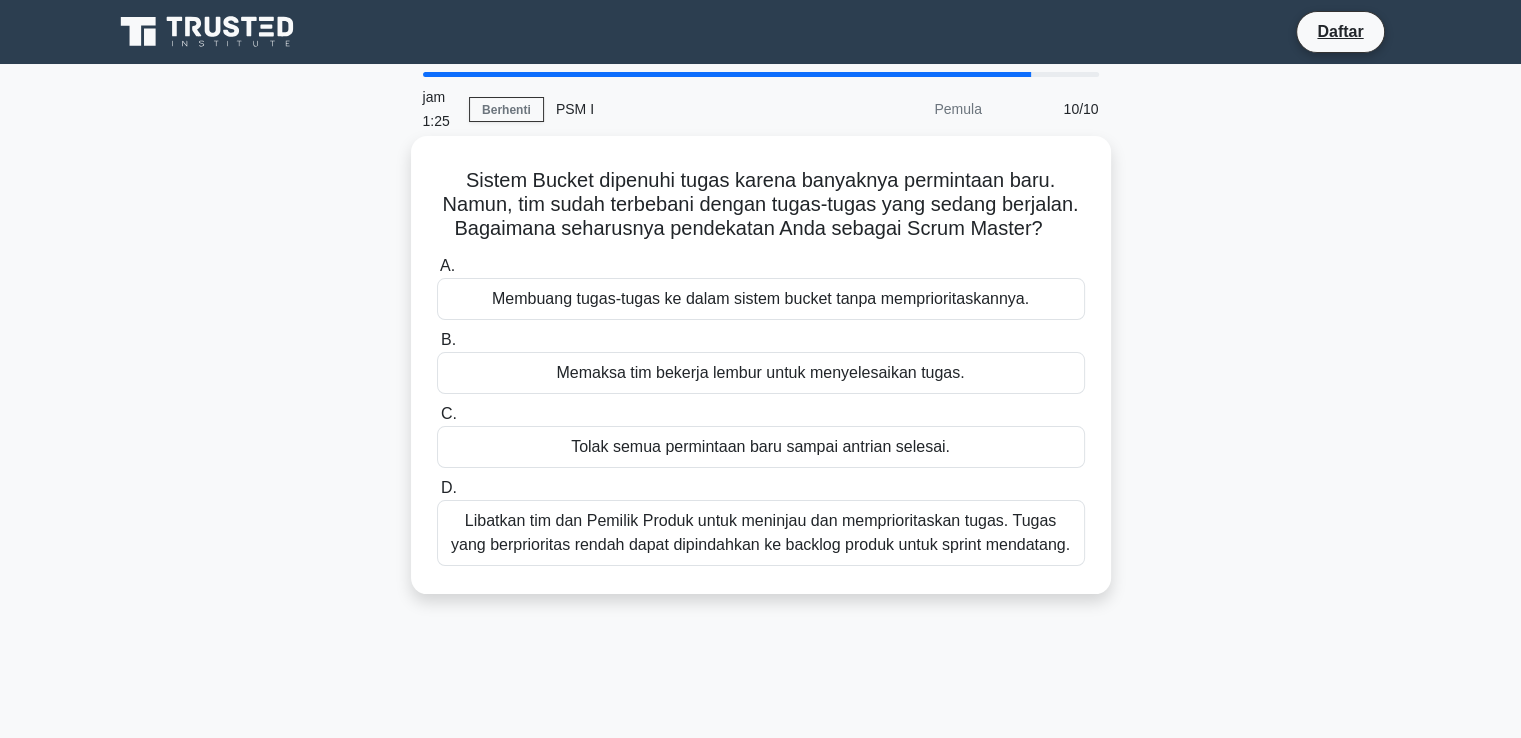 click on "Libatkan tim dan Pemilik Produk untuk meninjau dan memprioritaskan tugas. Tugas yang berprioritas rendah dapat dipindahkan ke backlog produk untuk sprint mendatang." at bounding box center (760, 532) 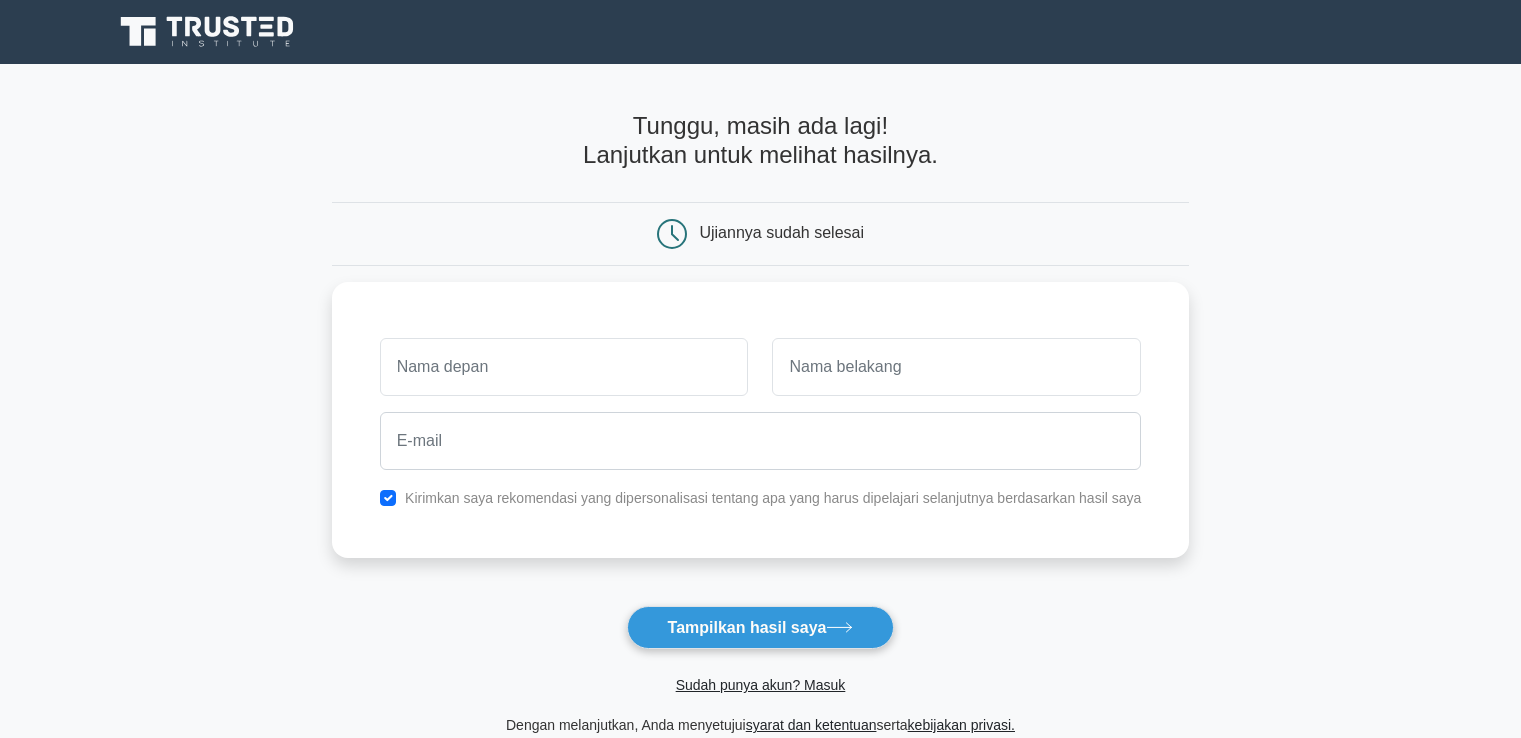 scroll, scrollTop: 0, scrollLeft: 0, axis: both 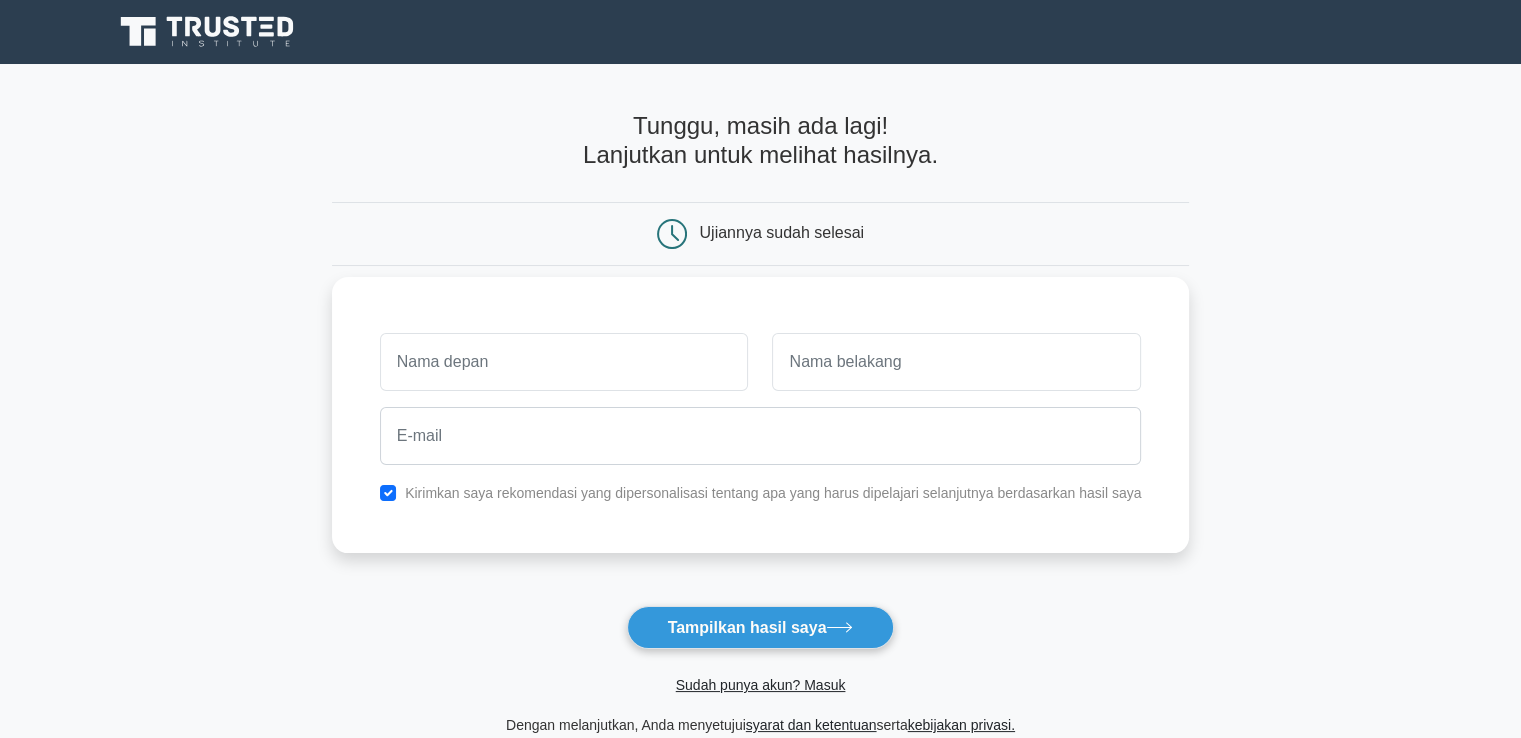 click at bounding box center (564, 362) 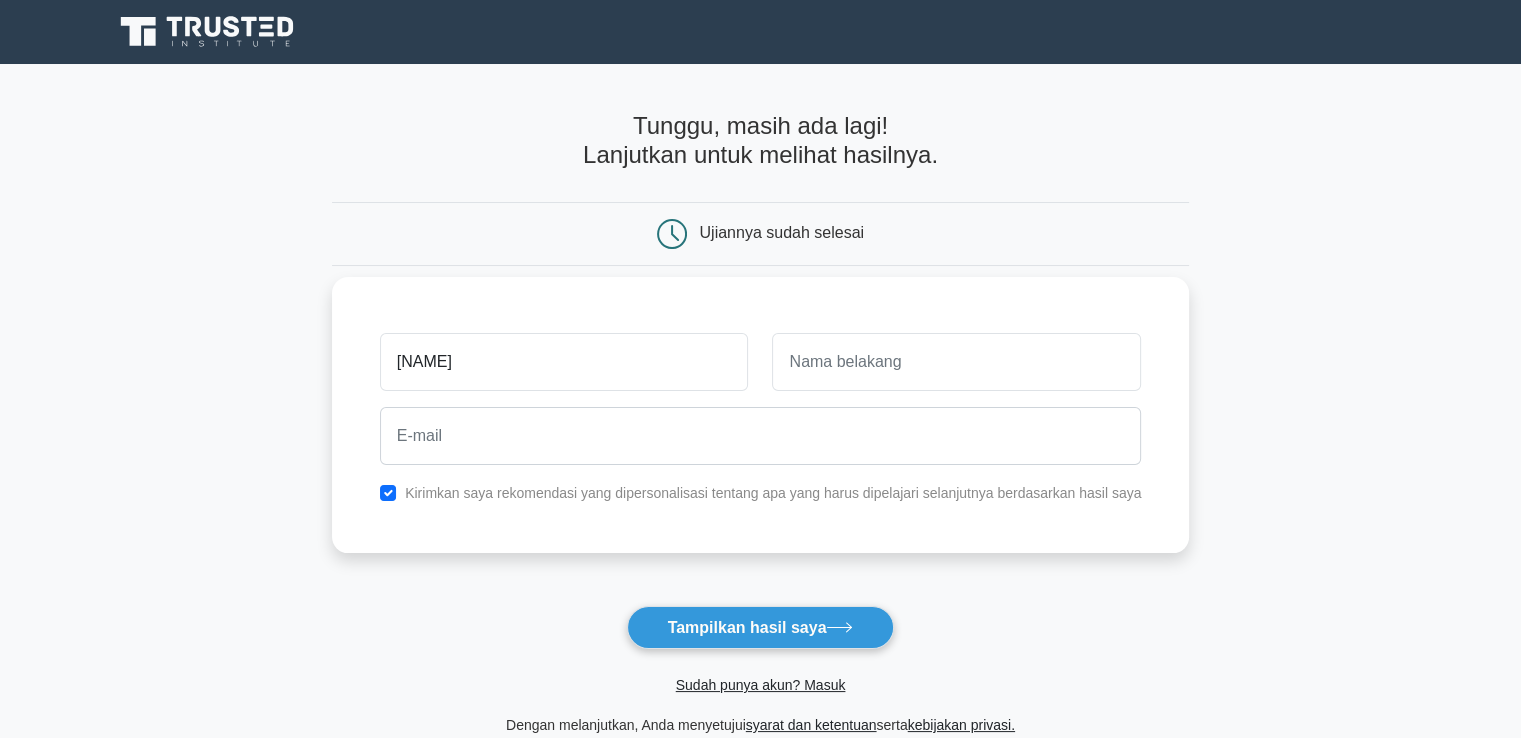 type on "vina" 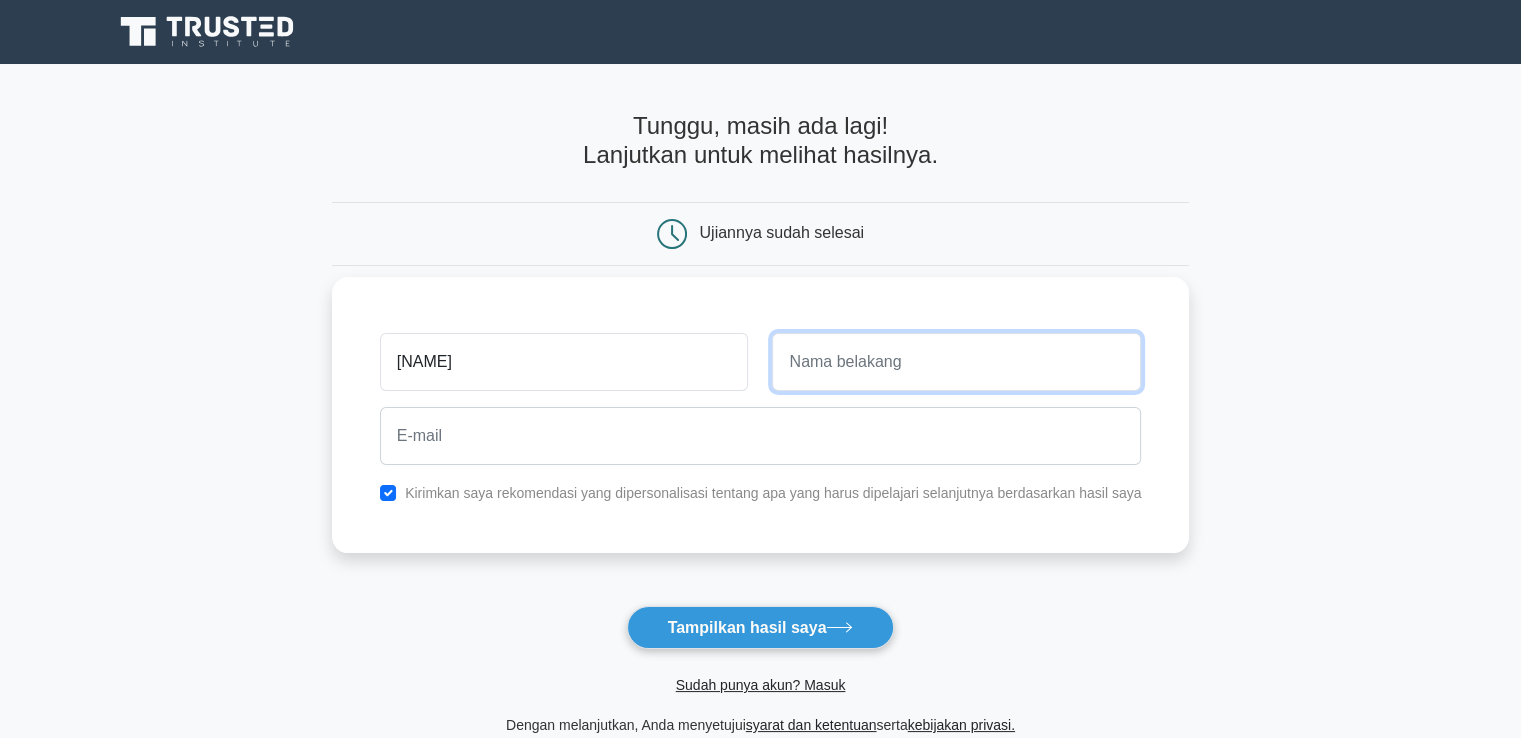 click at bounding box center [956, 362] 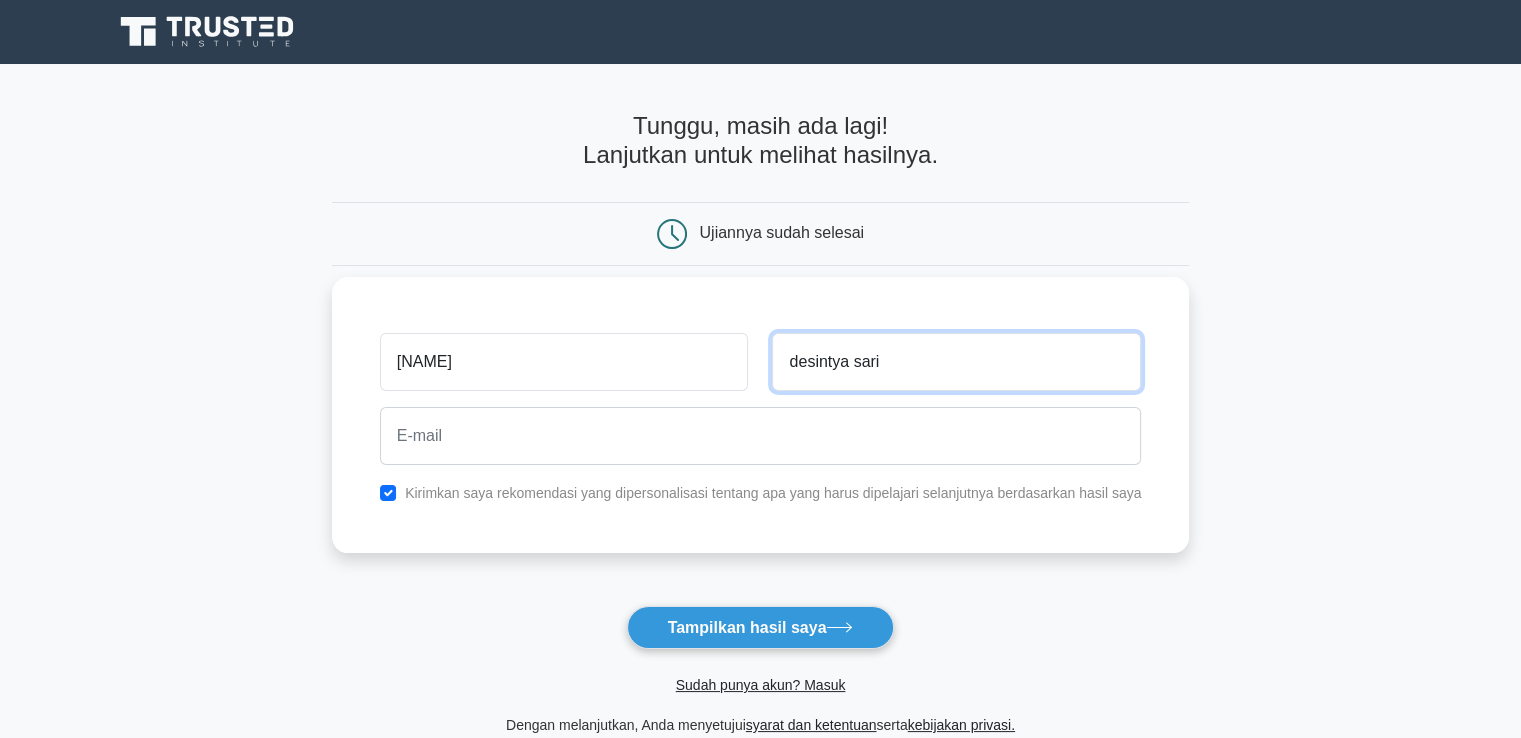 type on "desintya sari" 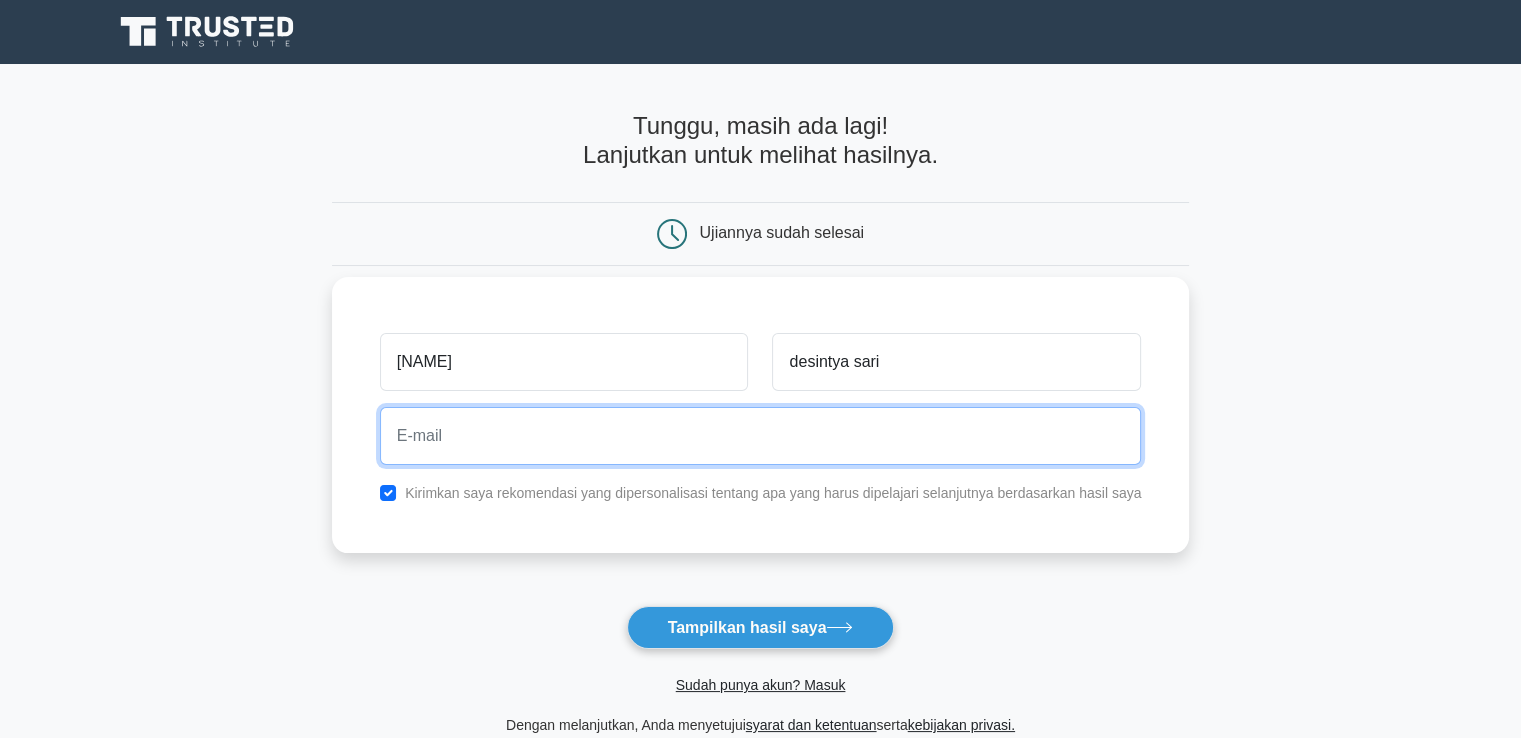 click at bounding box center (761, 436) 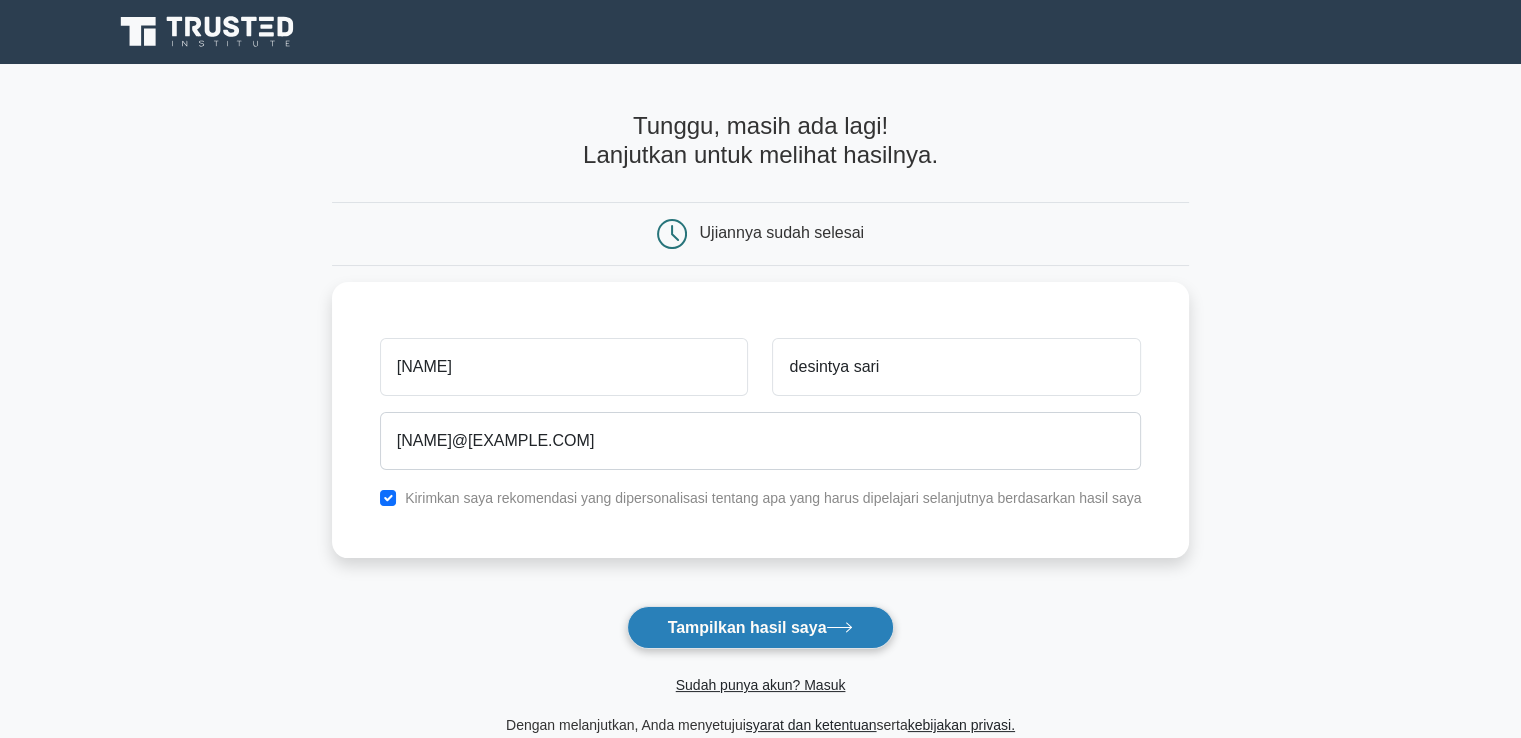 click on "Tampilkan hasil saya" at bounding box center [747, 627] 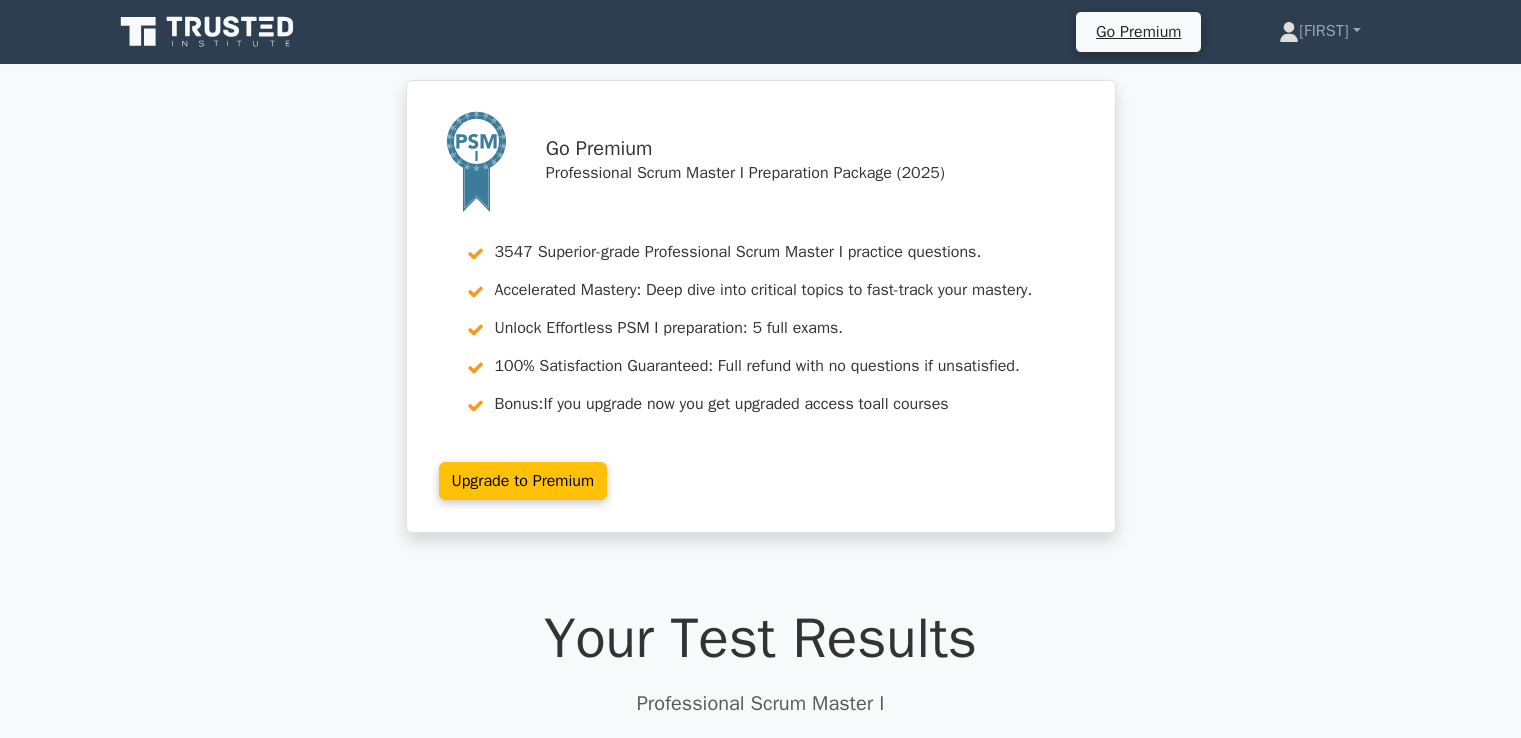 scroll, scrollTop: 0, scrollLeft: 0, axis: both 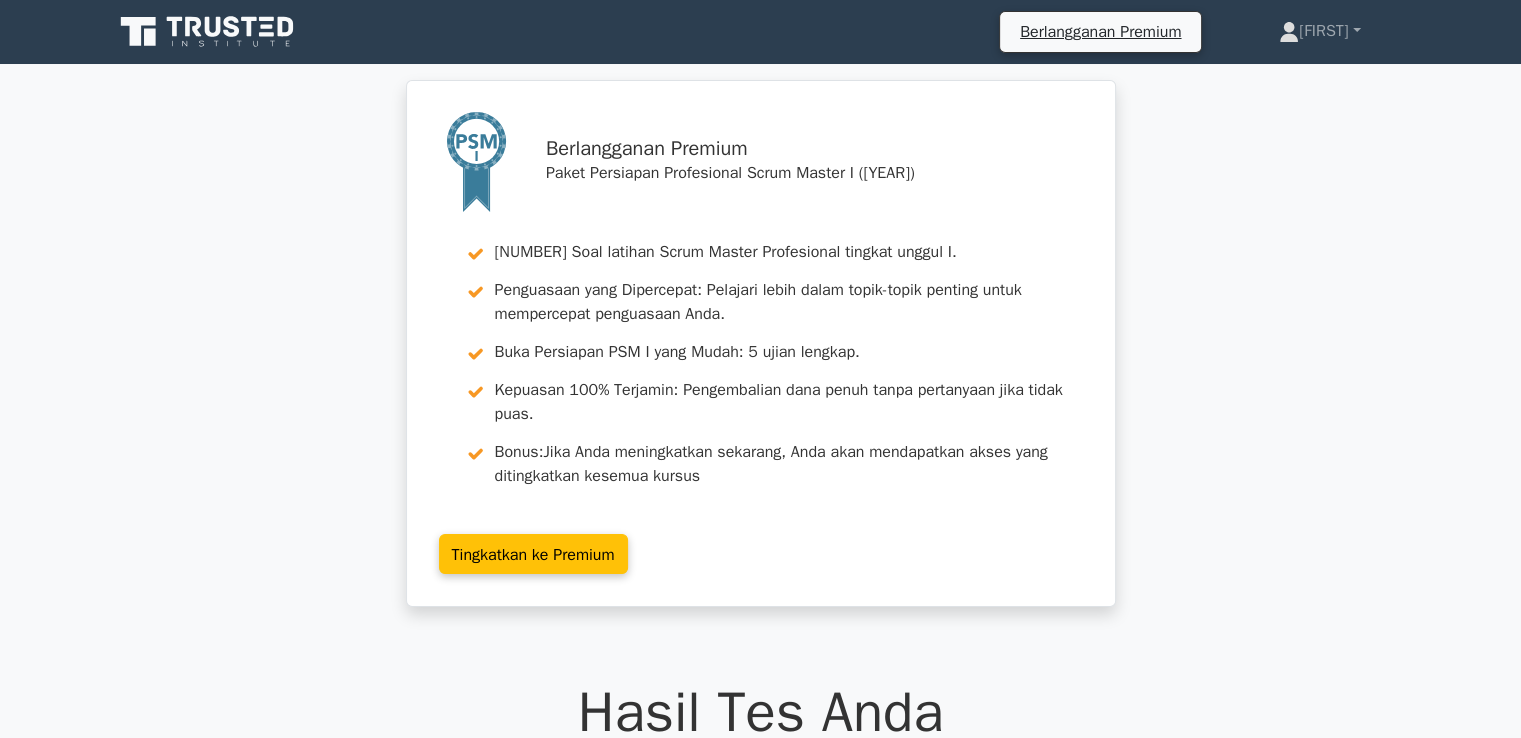 drag, startPoint x: 1134, startPoint y: 329, endPoint x: 1255, endPoint y: 286, distance: 128.41339 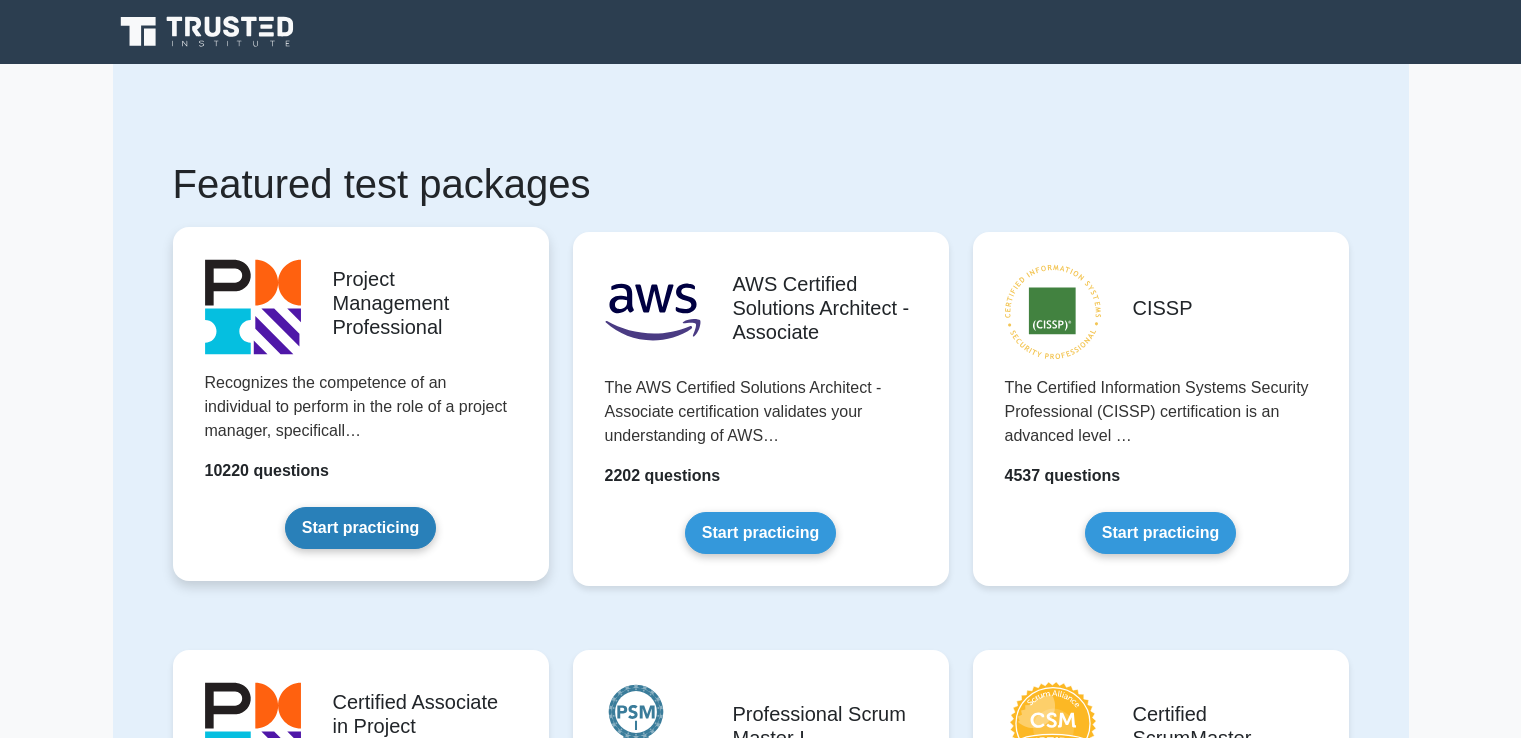 scroll, scrollTop: 0, scrollLeft: 0, axis: both 